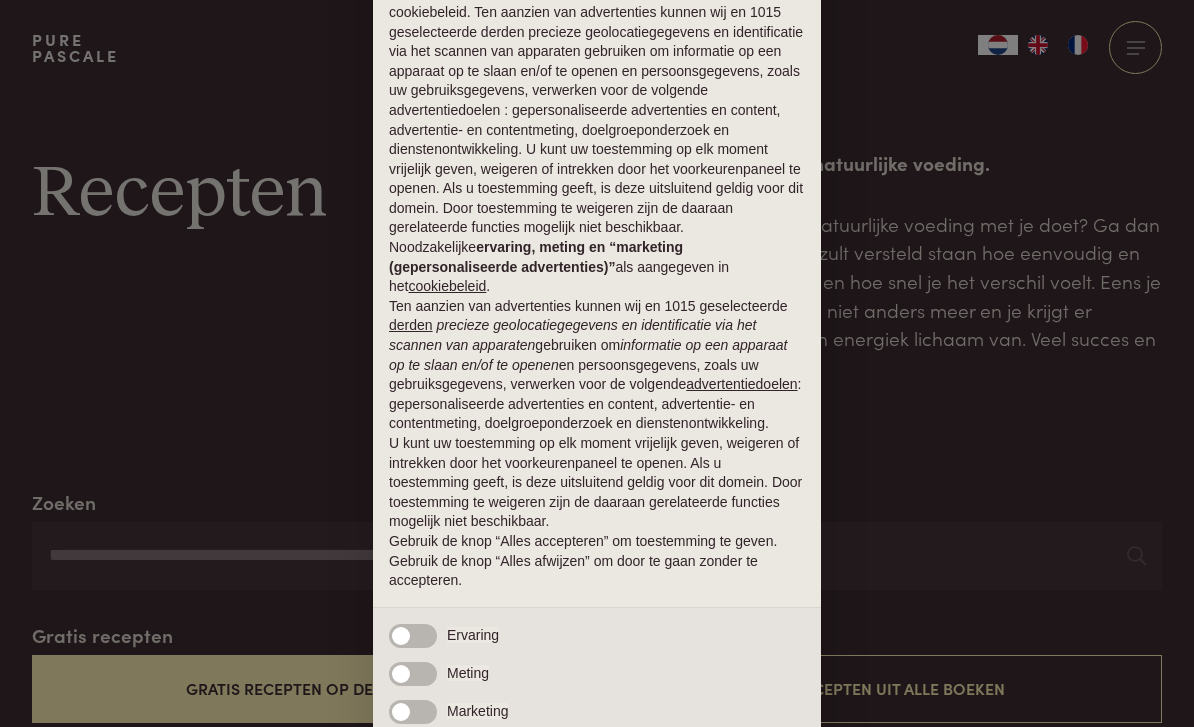 scroll, scrollTop: 0, scrollLeft: 0, axis: both 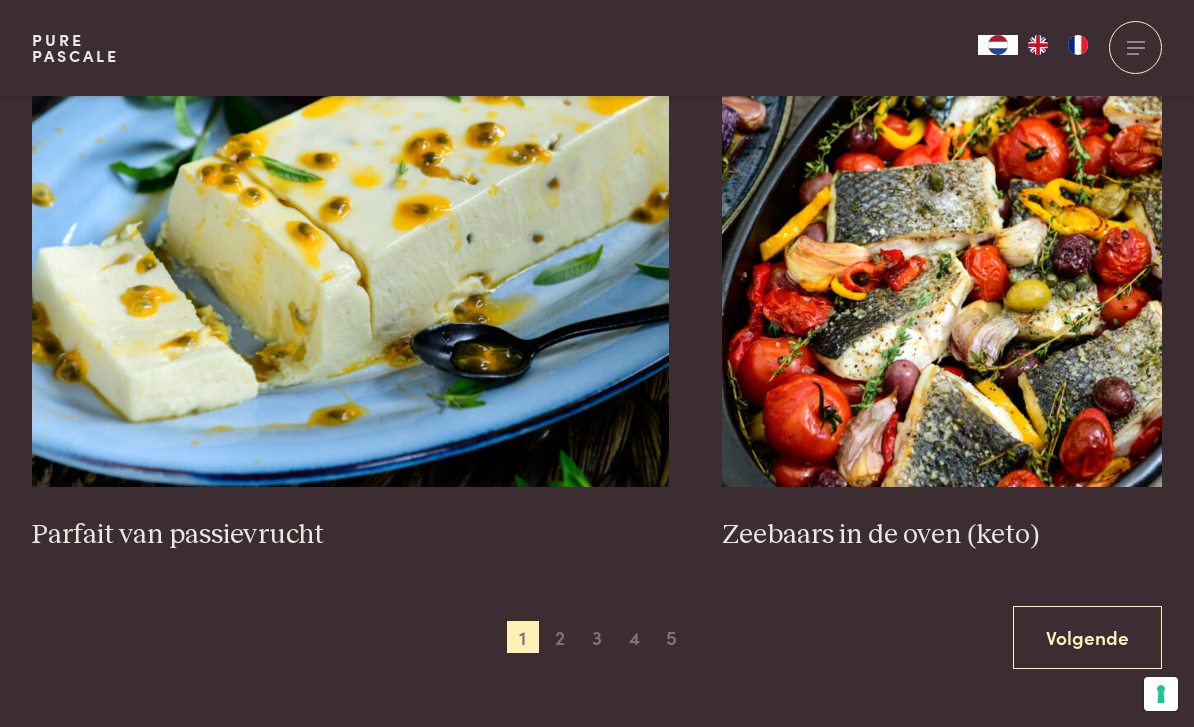 click on "Volgende" at bounding box center [1087, 637] 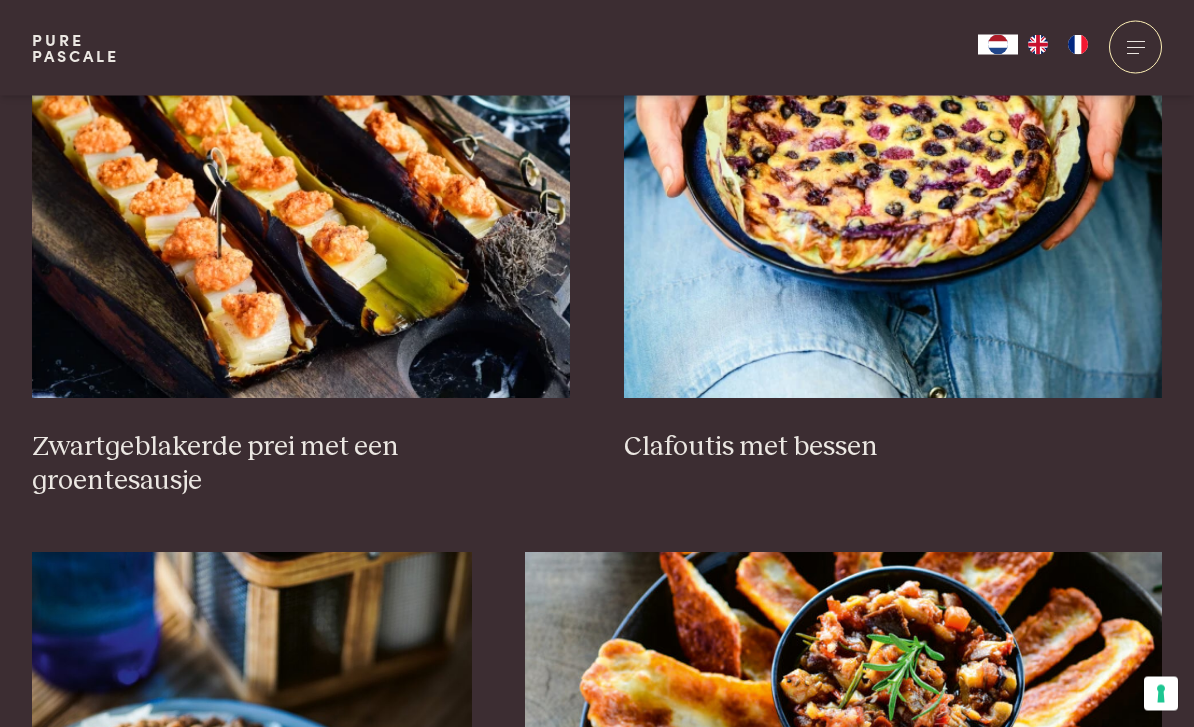 scroll, scrollTop: 851, scrollLeft: 0, axis: vertical 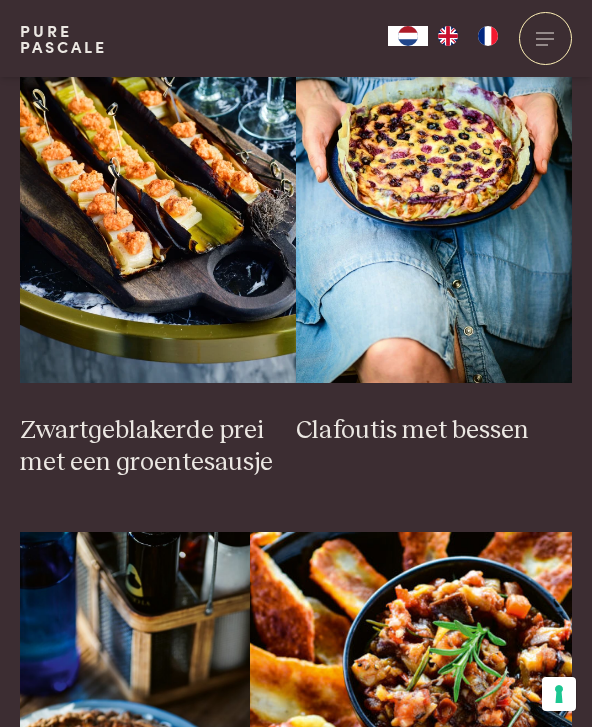 click on "Zwartgeblakerde prei met een groentesausje" at bounding box center (158, 447) 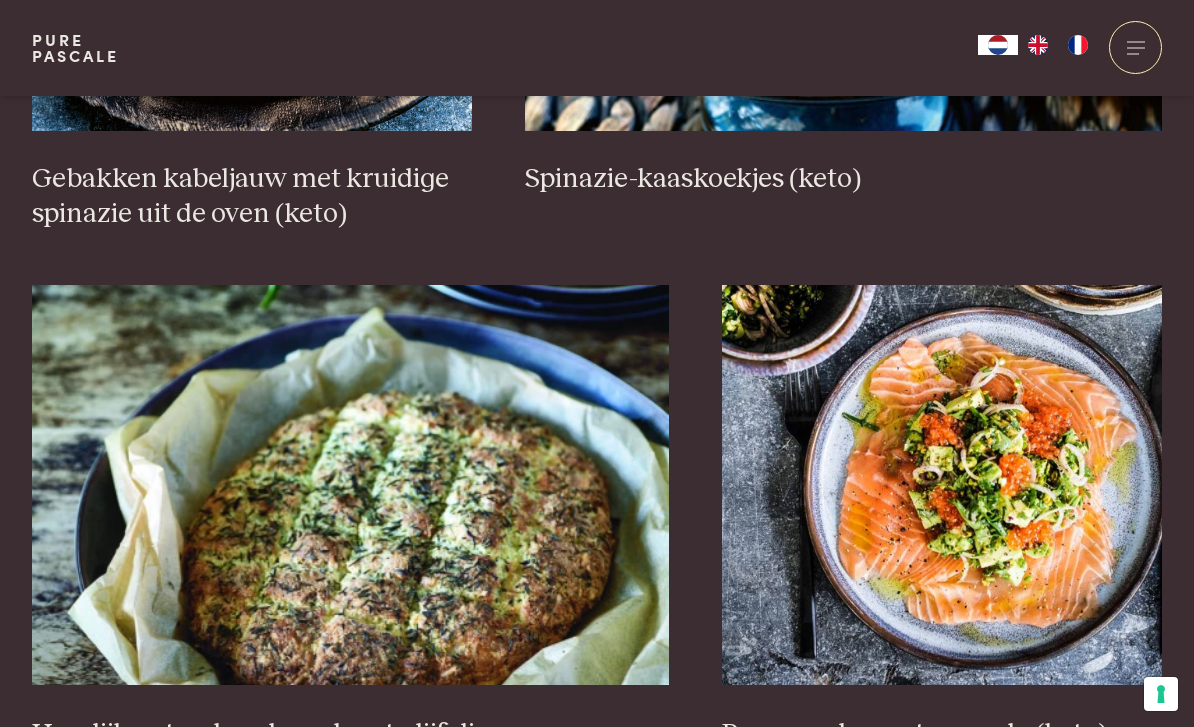 scroll, scrollTop: 3306, scrollLeft: 0, axis: vertical 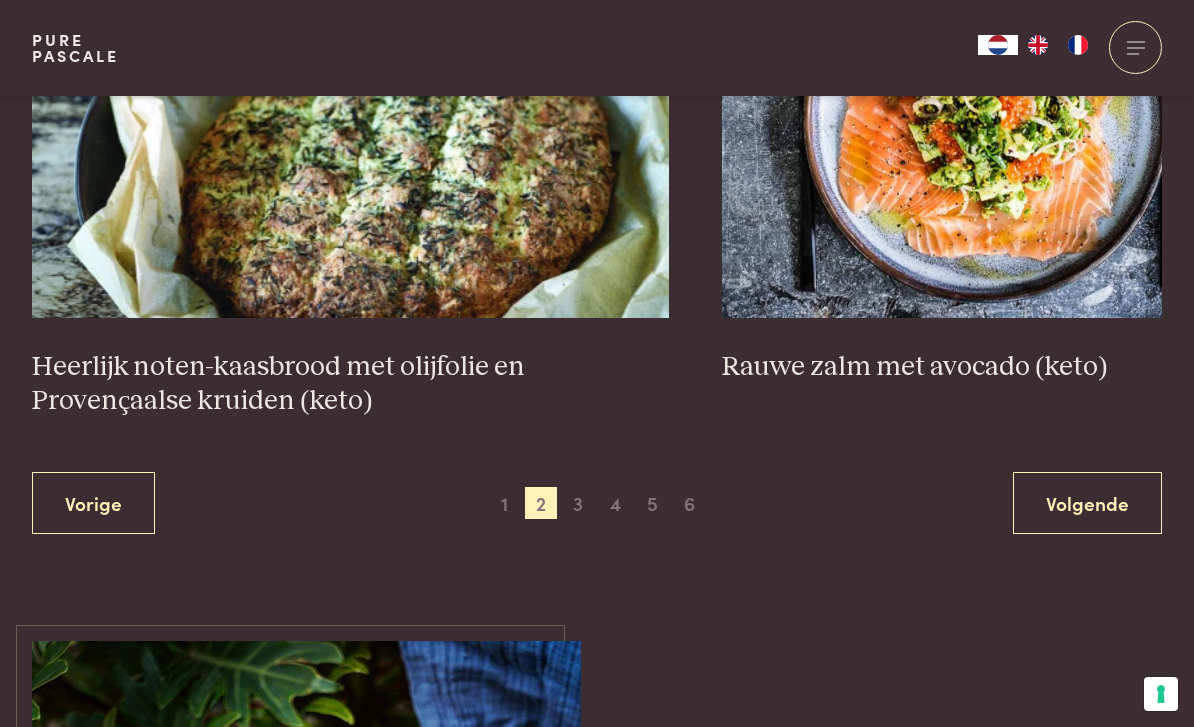 click on "Volgende" at bounding box center [1087, 503] 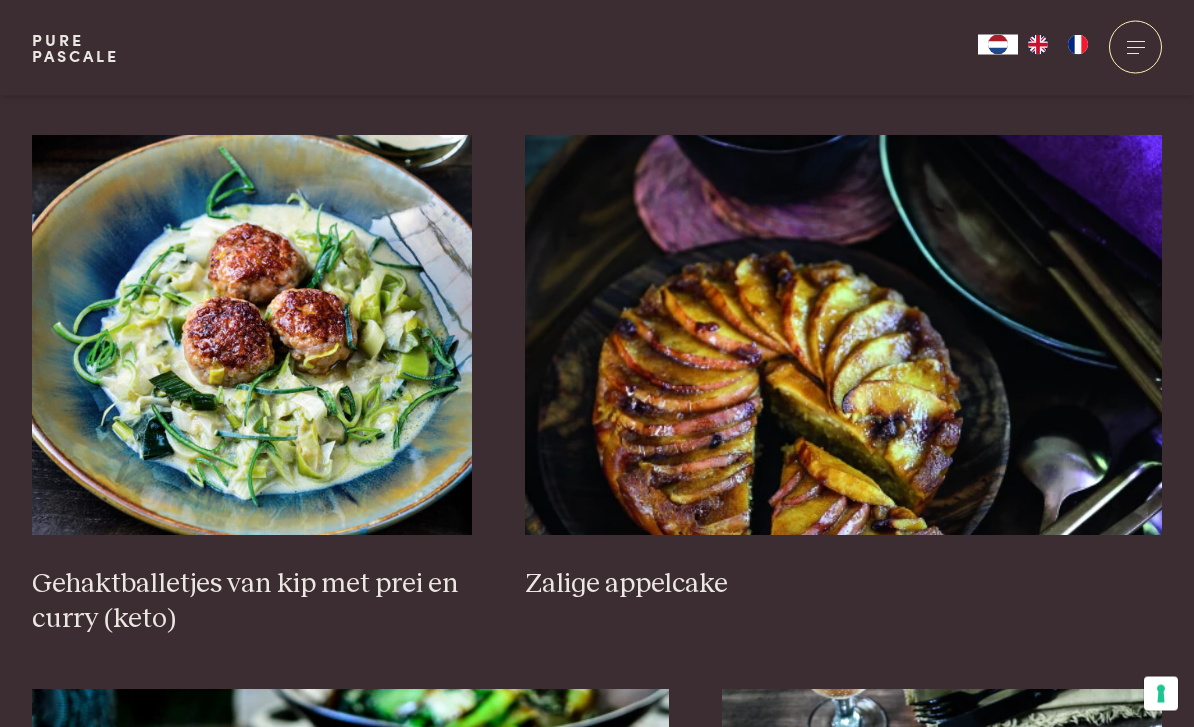 scroll, scrollTop: 2929, scrollLeft: 0, axis: vertical 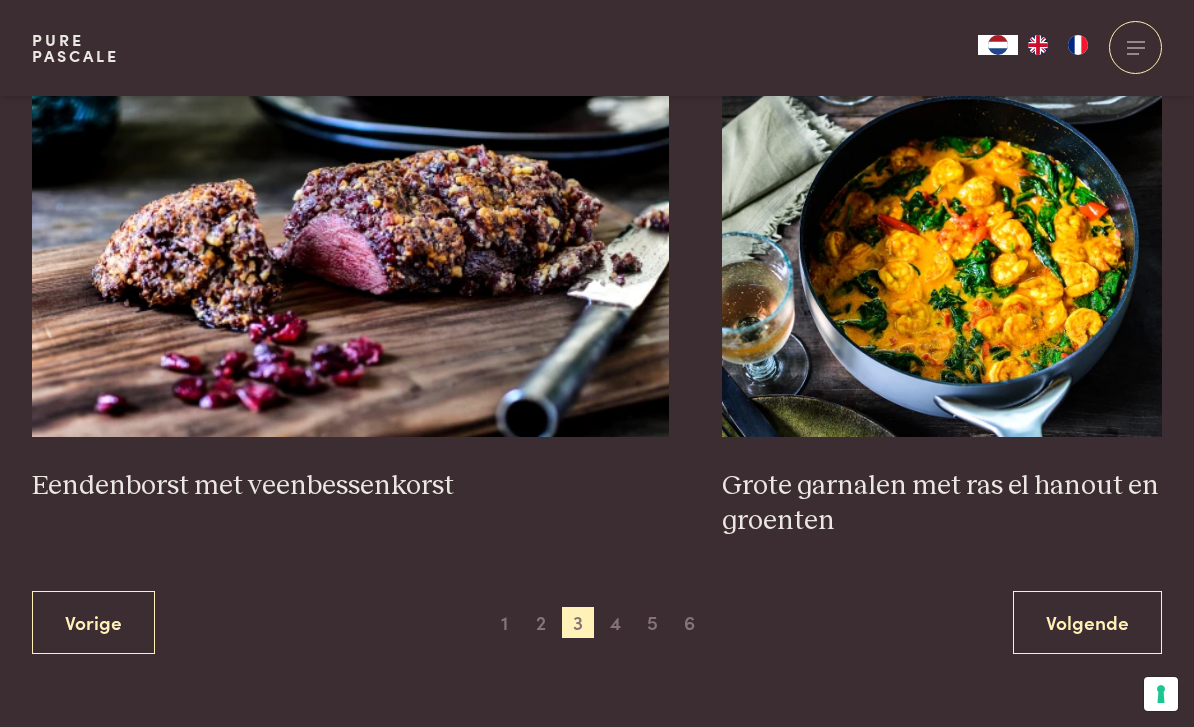 click on "Volgende" at bounding box center [1087, 622] 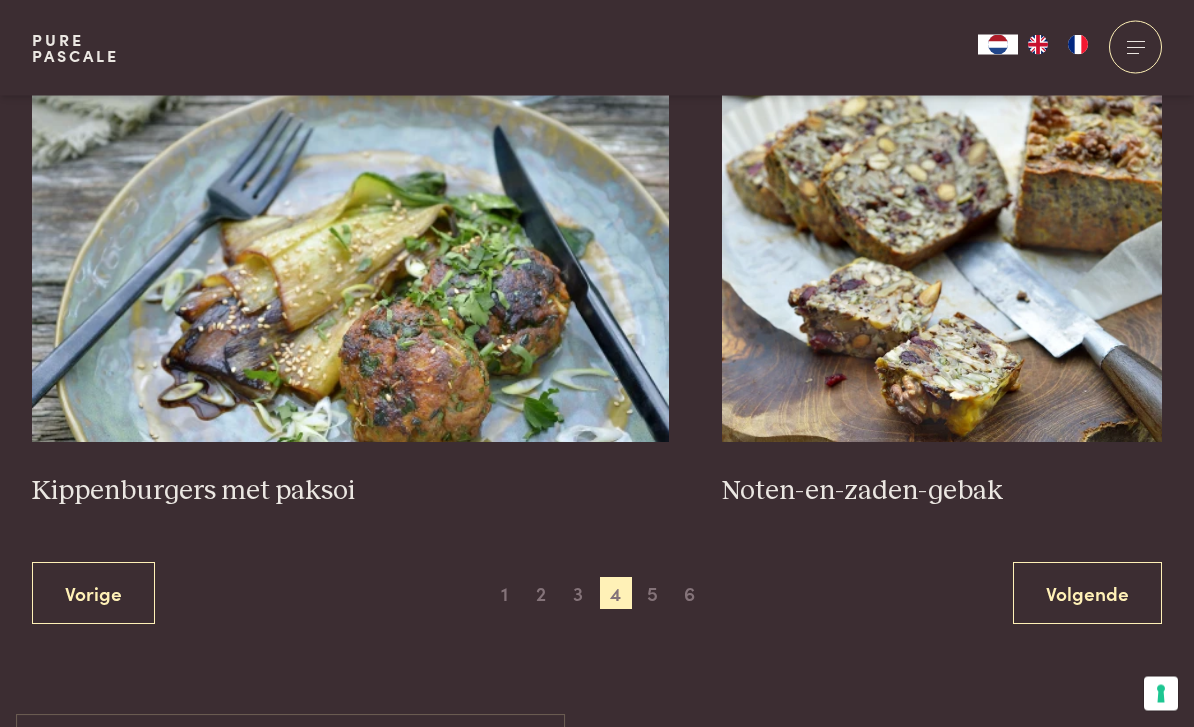 scroll, scrollTop: 3510, scrollLeft: 0, axis: vertical 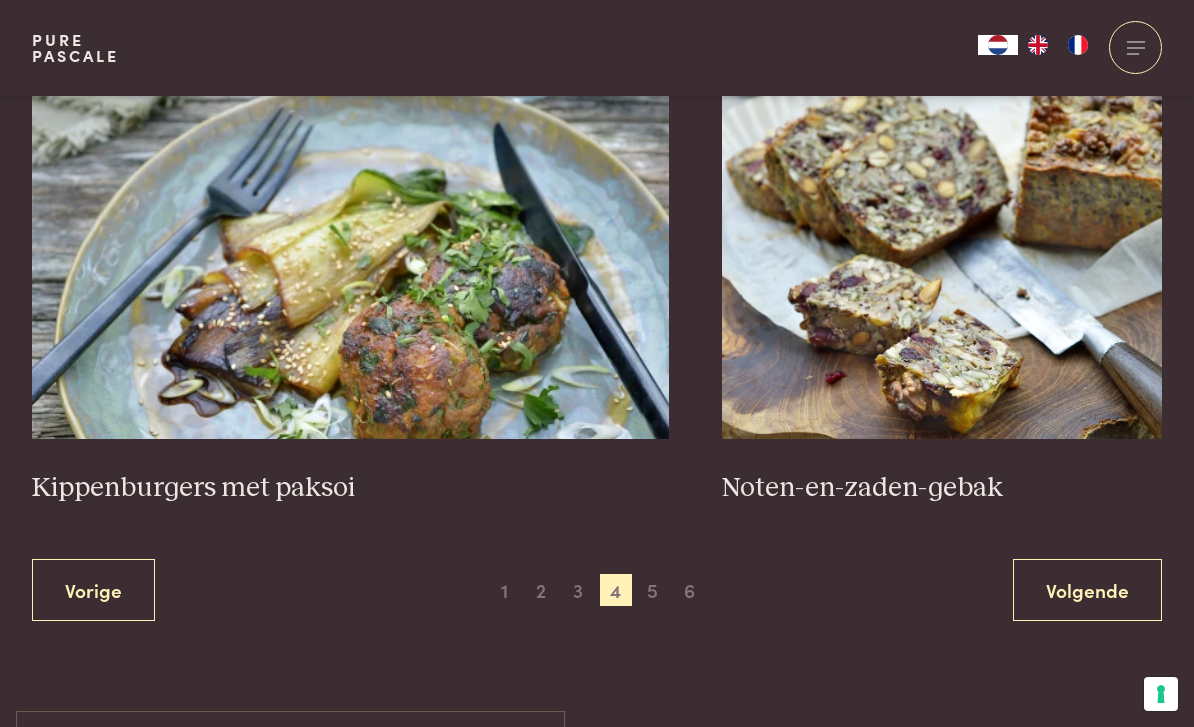 click on "Volgende" at bounding box center (1087, 590) 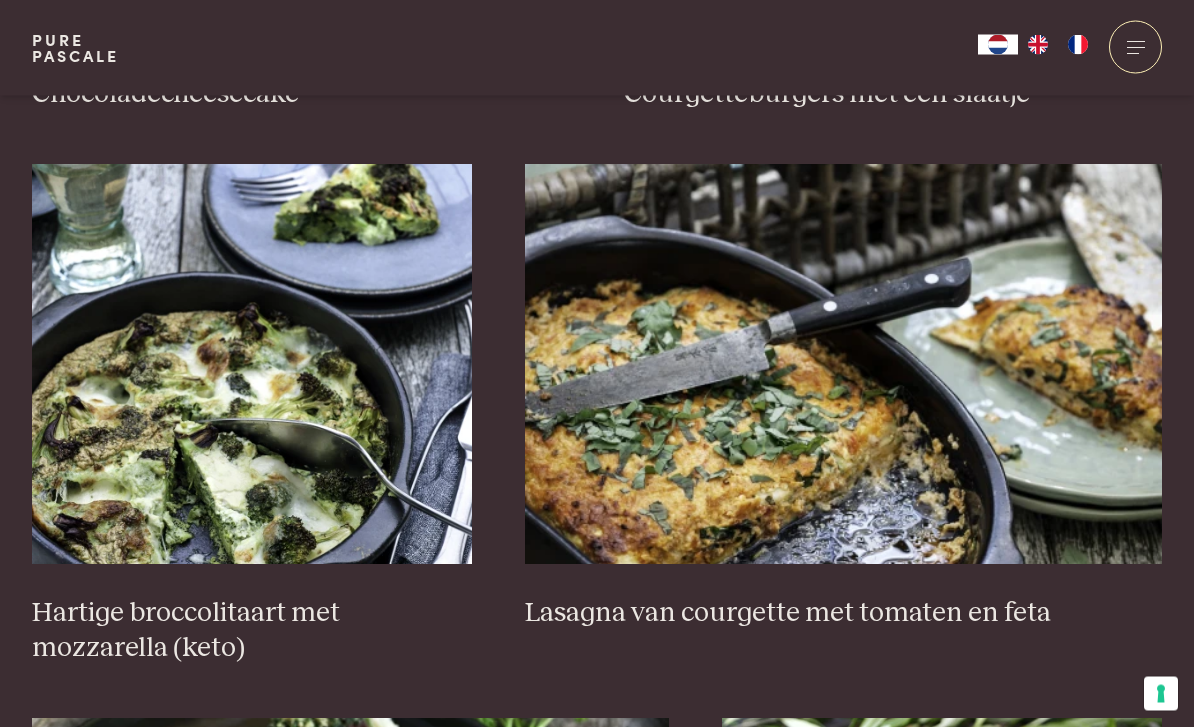scroll, scrollTop: 1205, scrollLeft: 0, axis: vertical 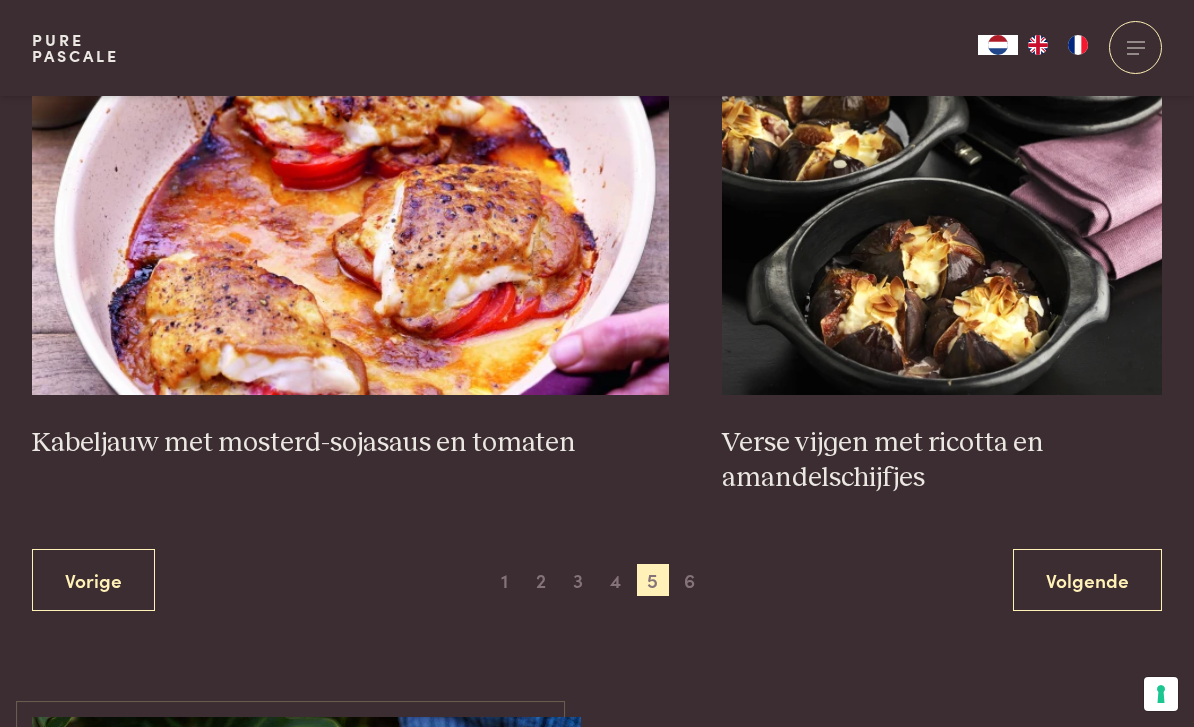 click on "Volgende" at bounding box center (1087, 580) 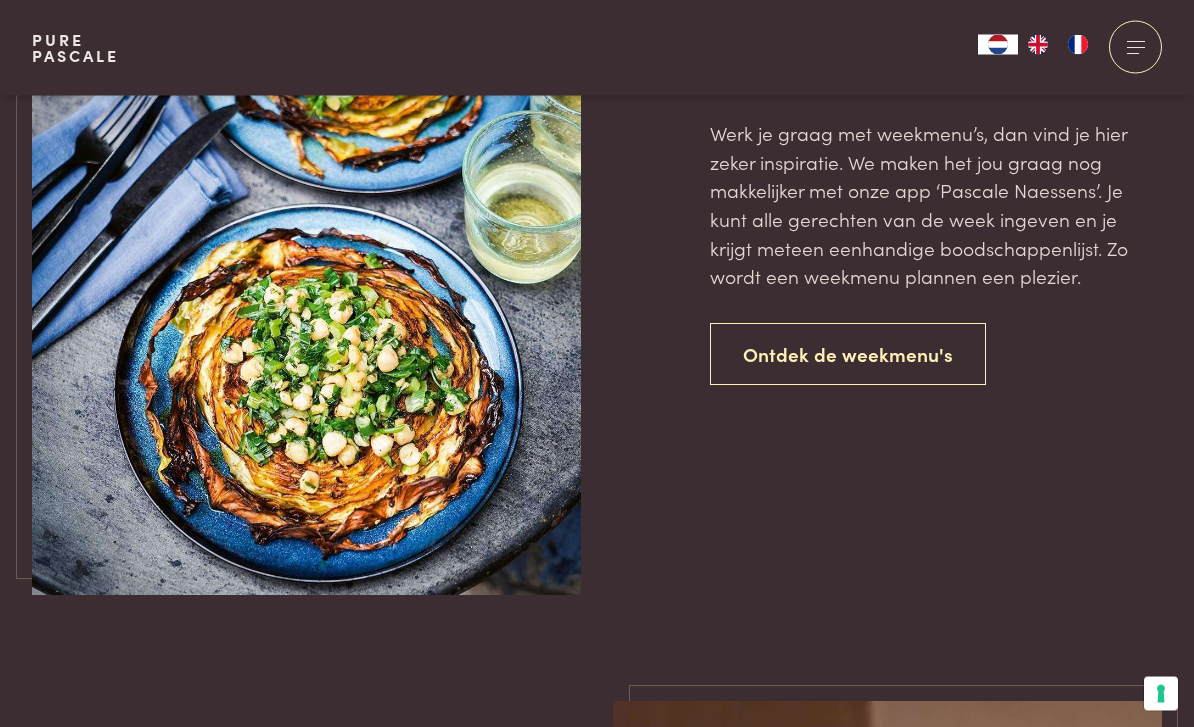 scroll, scrollTop: 1765, scrollLeft: 0, axis: vertical 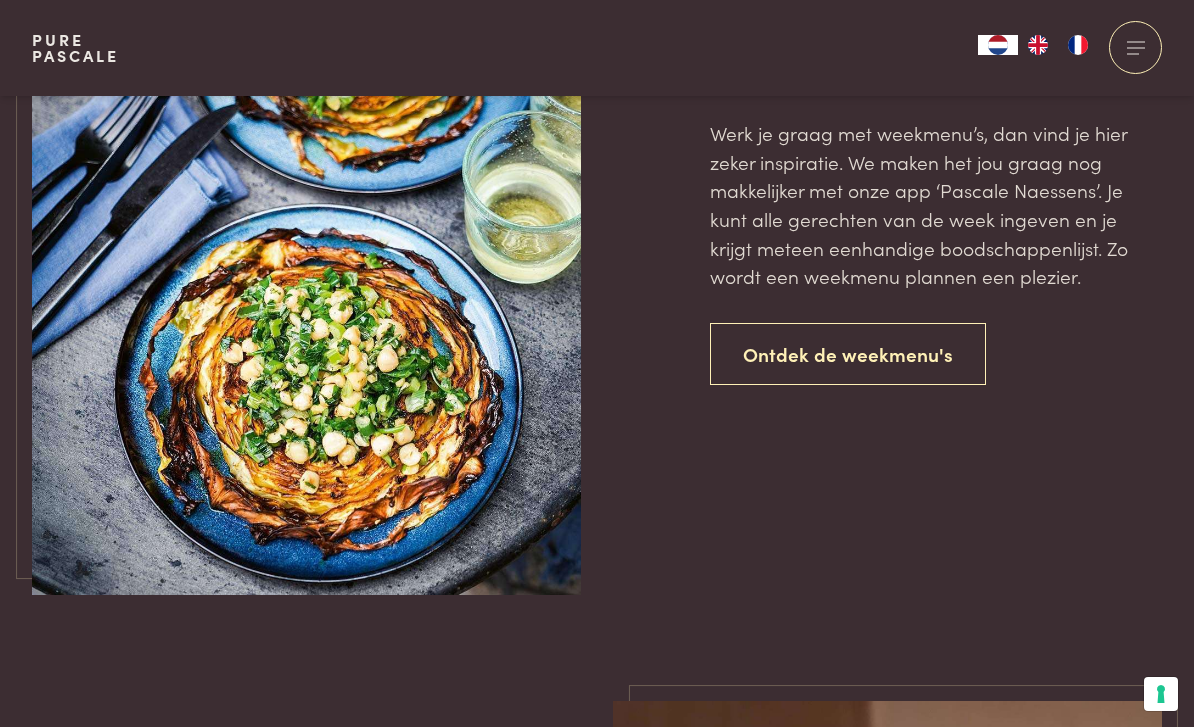 click on "Ontdek de weekmenu's" at bounding box center [848, 354] 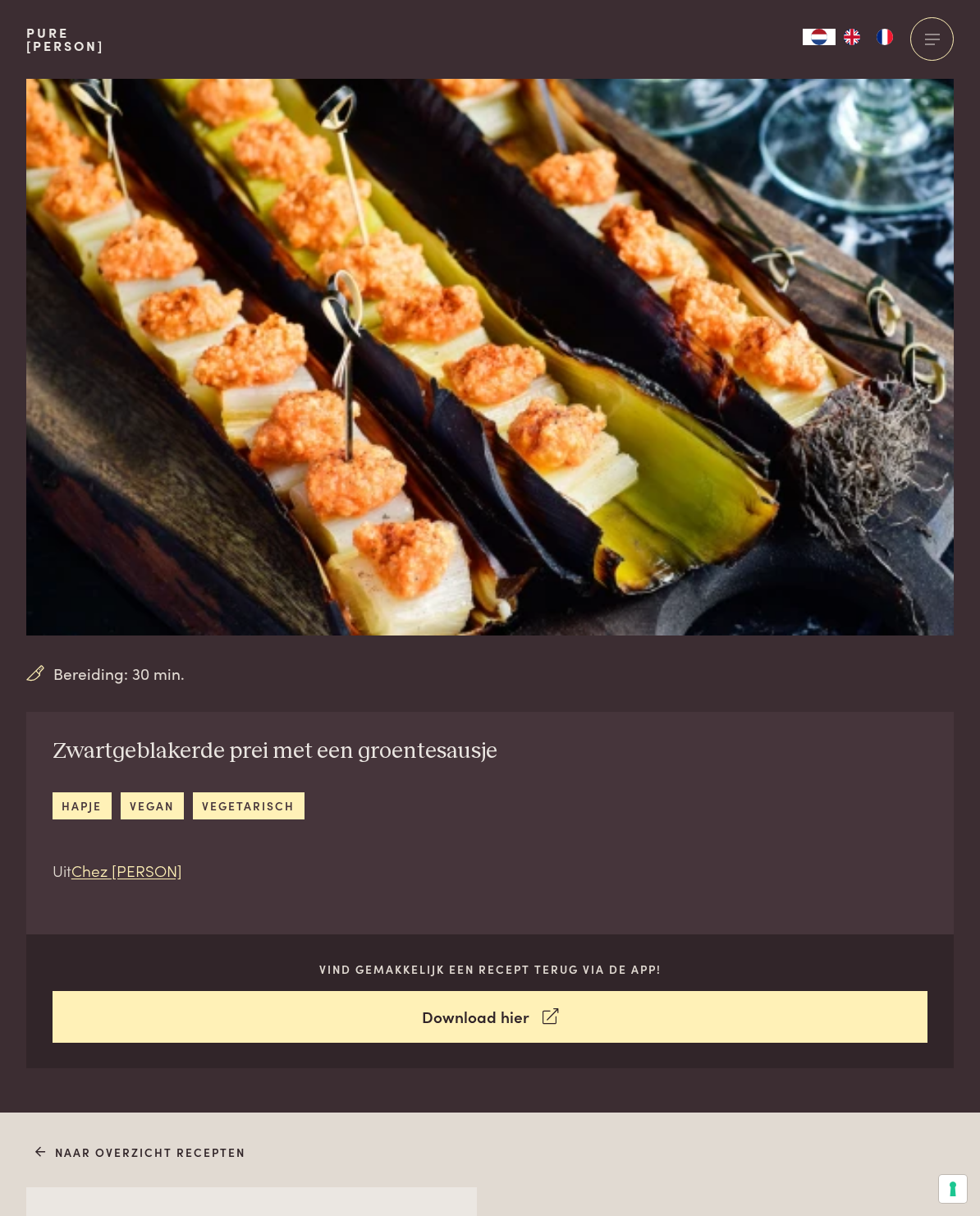 scroll, scrollTop: 0, scrollLeft: 0, axis: both 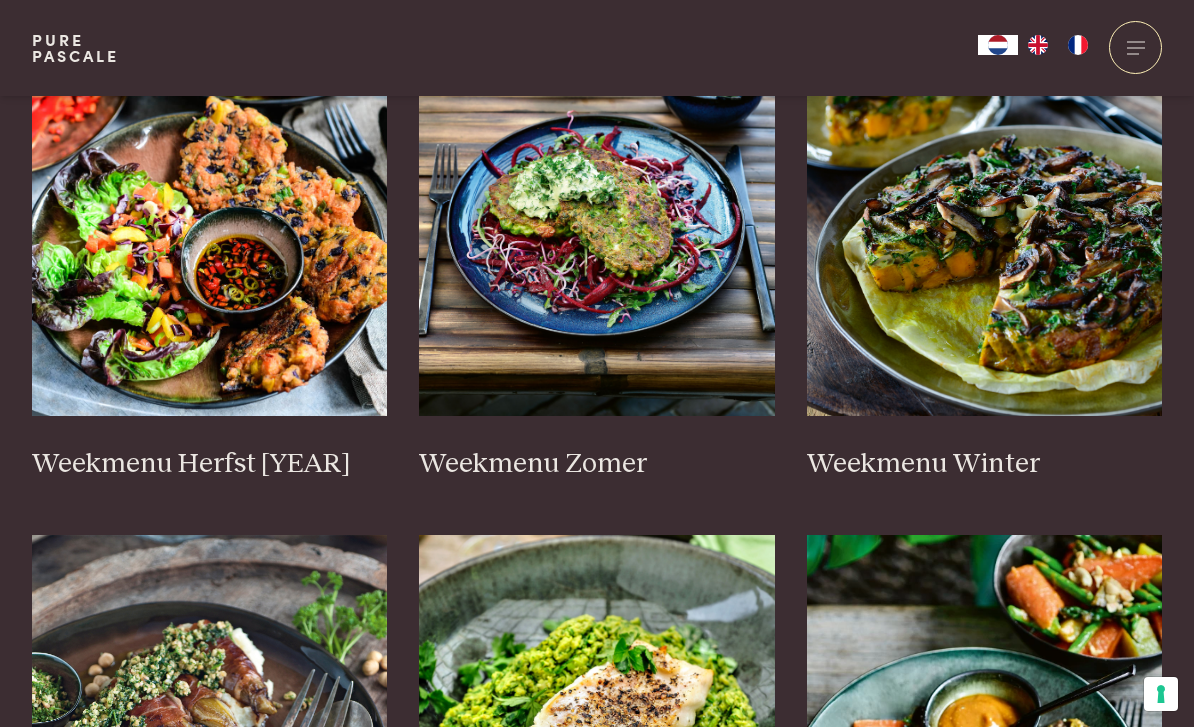 click at bounding box center (597, 216) 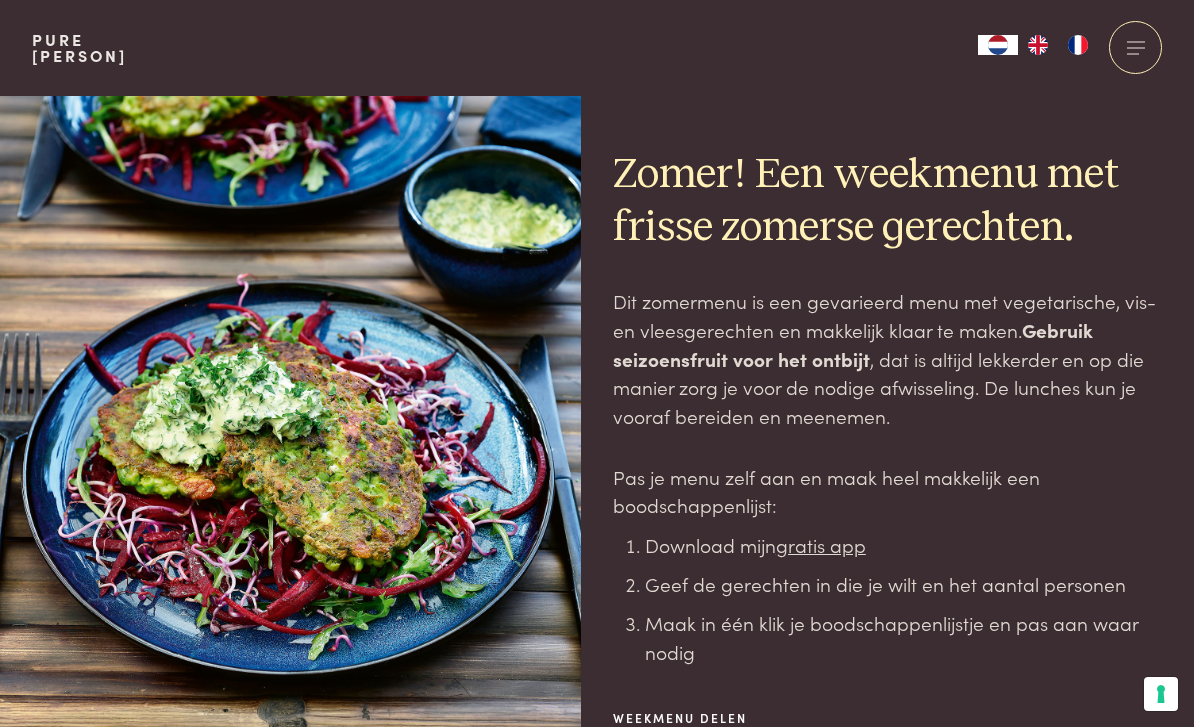 scroll, scrollTop: 0, scrollLeft: 0, axis: both 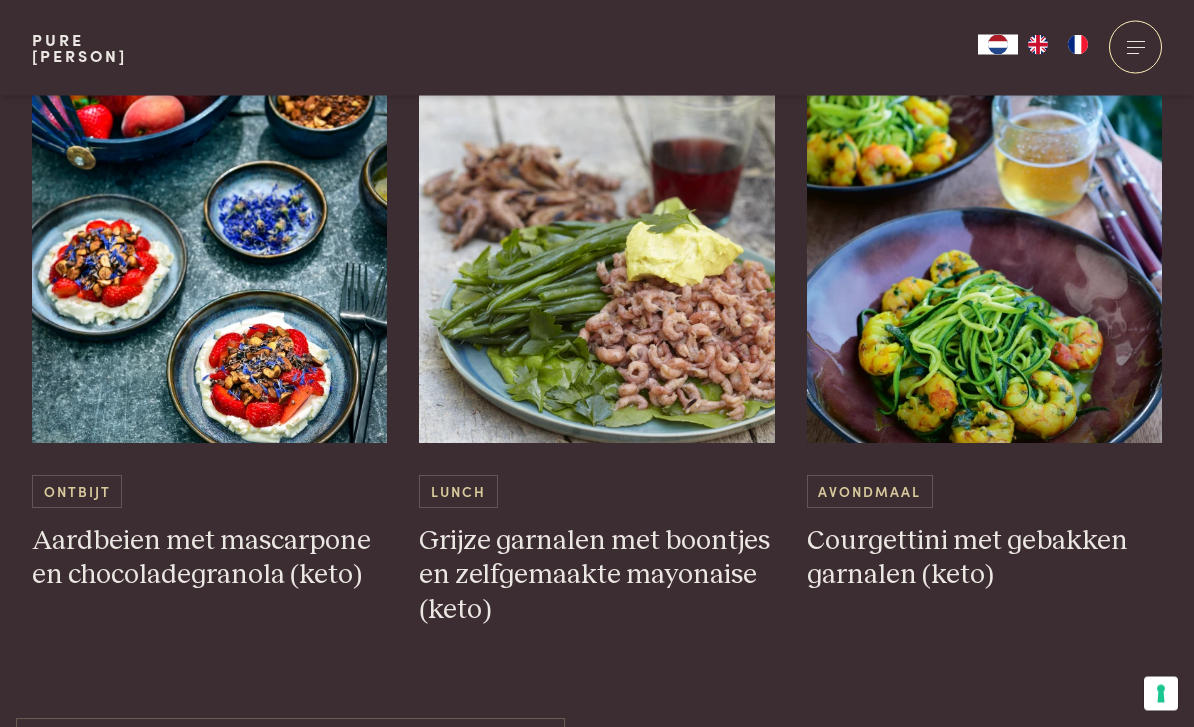 click at bounding box center [985, 244] 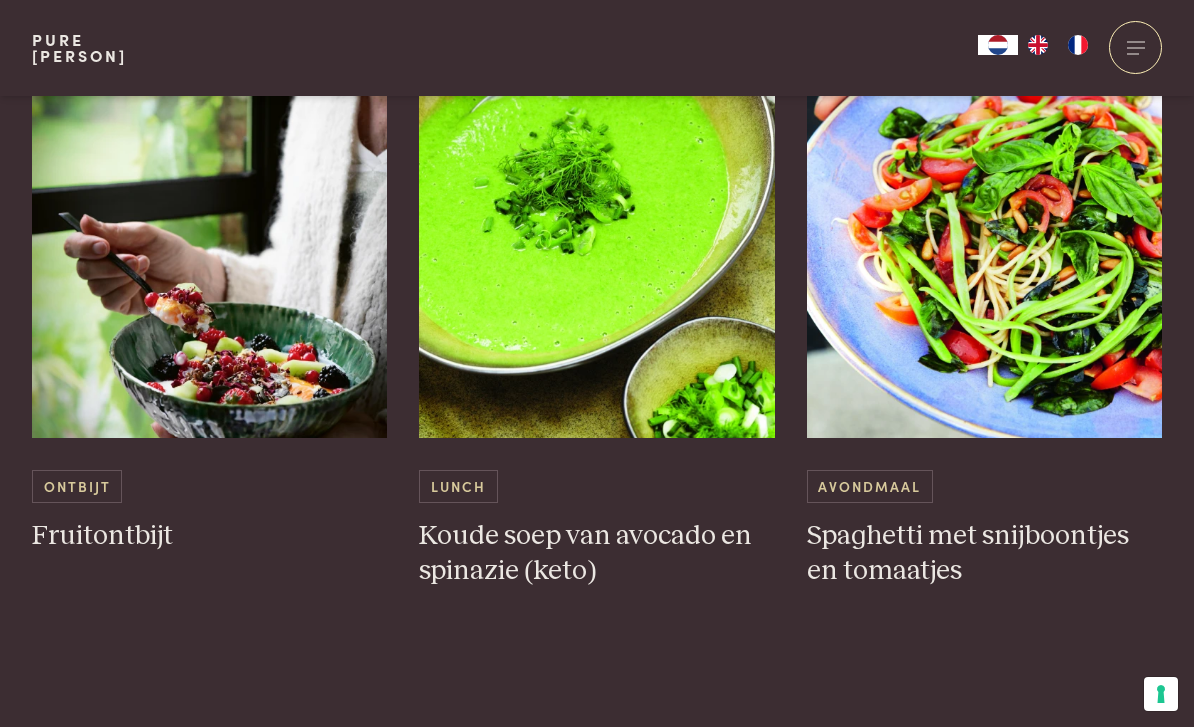 scroll, scrollTop: 1815, scrollLeft: 0, axis: vertical 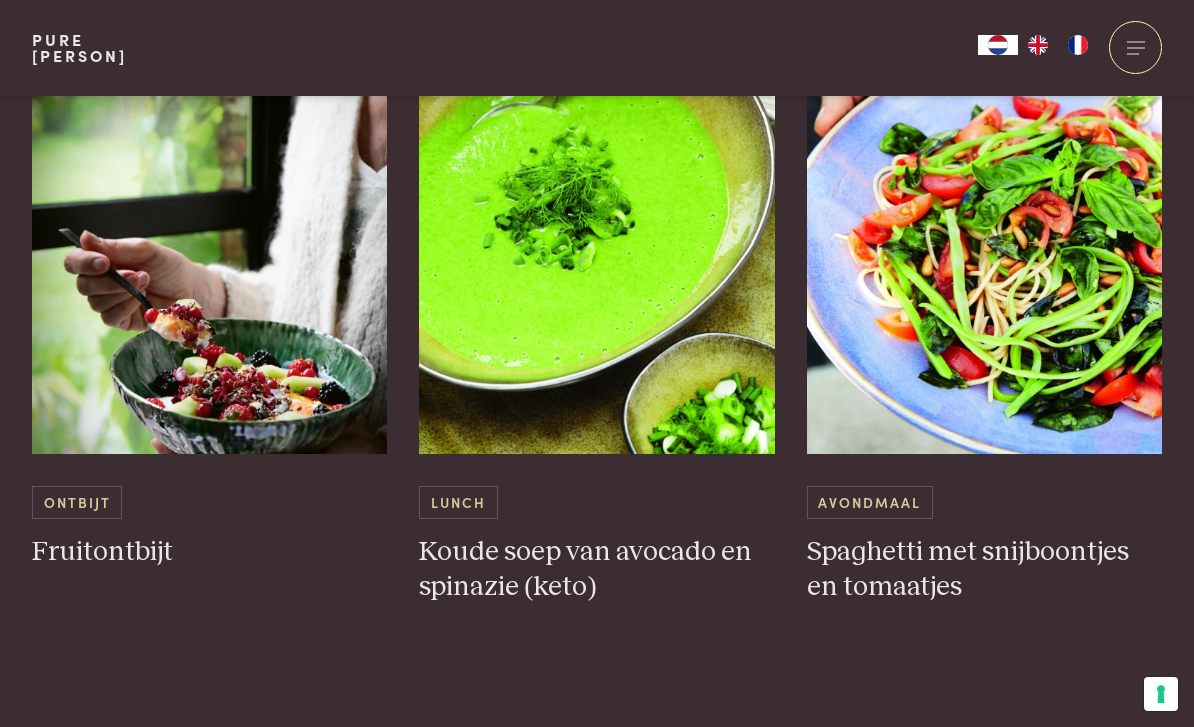 click at bounding box center [597, 254] 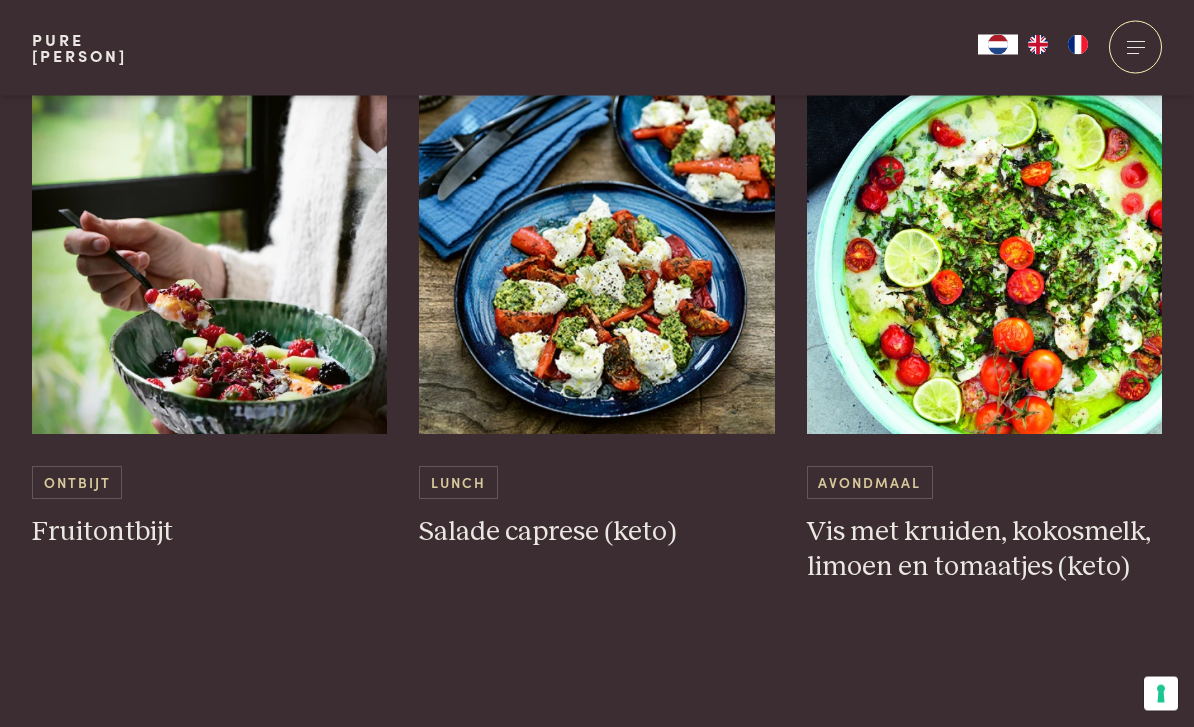 scroll, scrollTop: 1035, scrollLeft: 0, axis: vertical 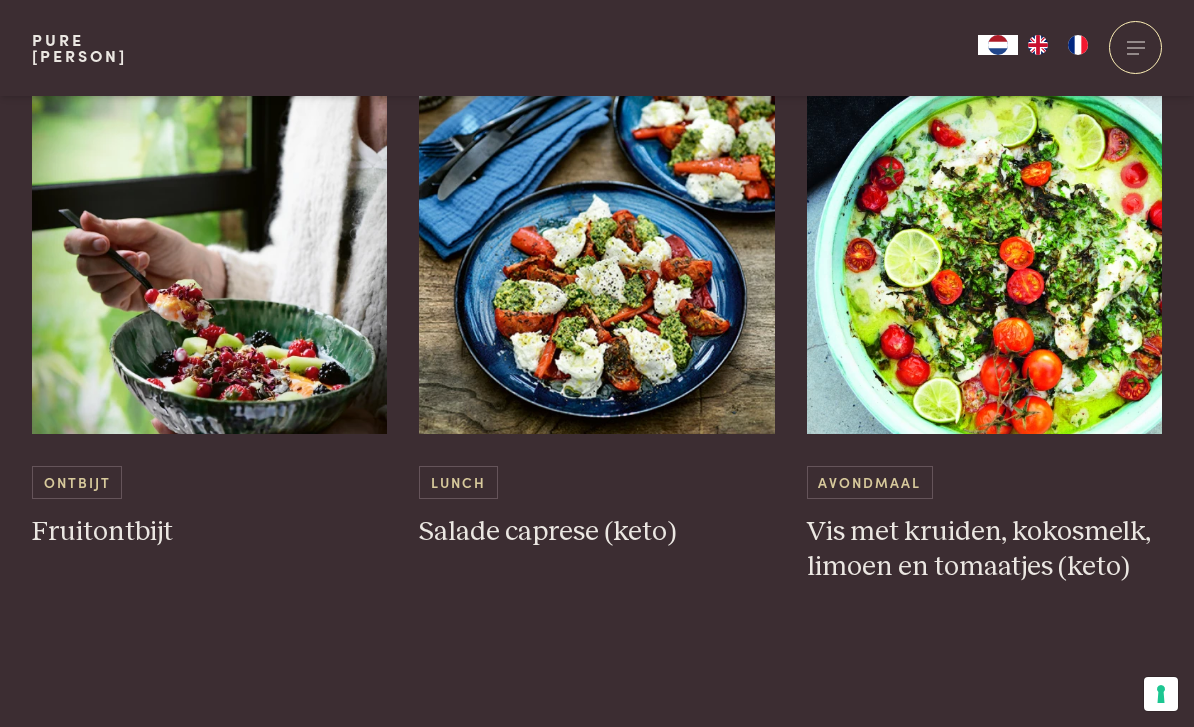 click at bounding box center [597, 234] 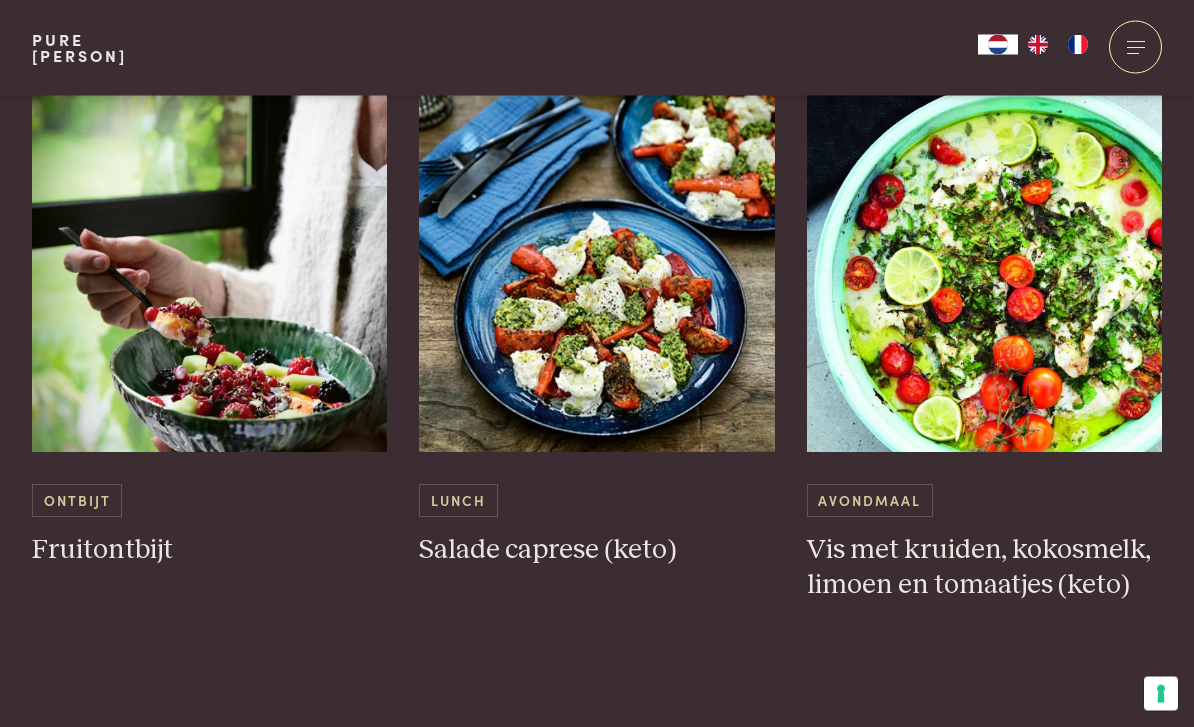 scroll, scrollTop: 991, scrollLeft: 0, axis: vertical 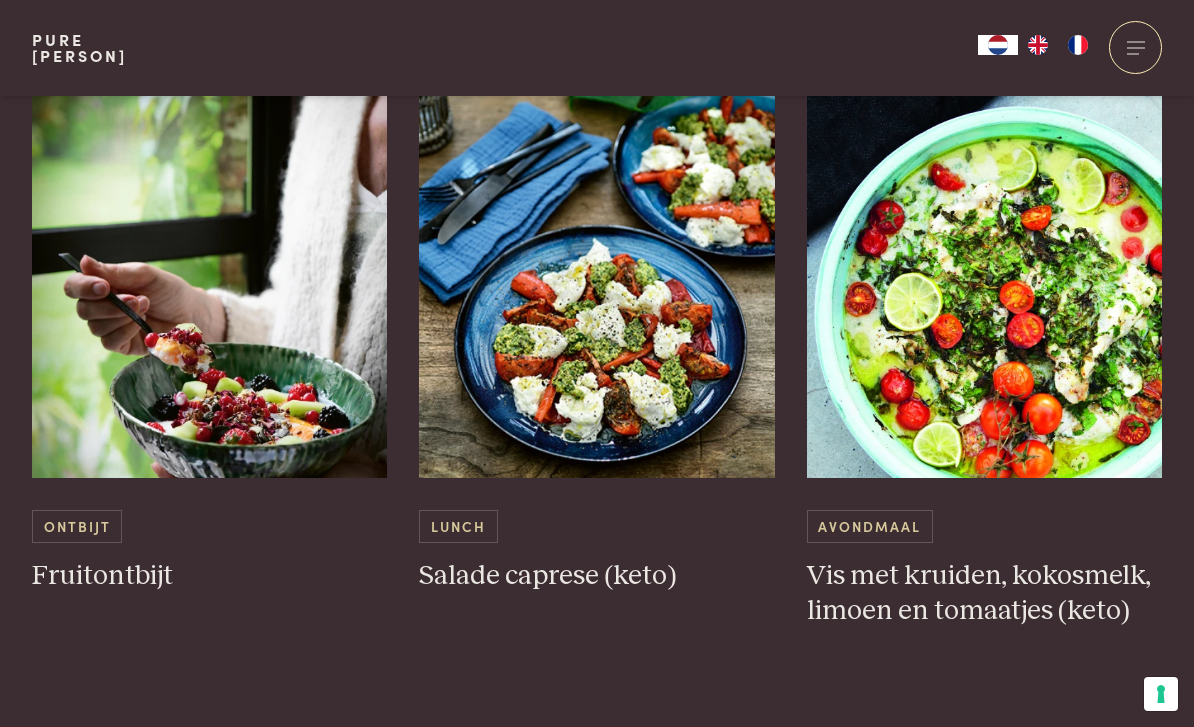 click at bounding box center (985, 278) 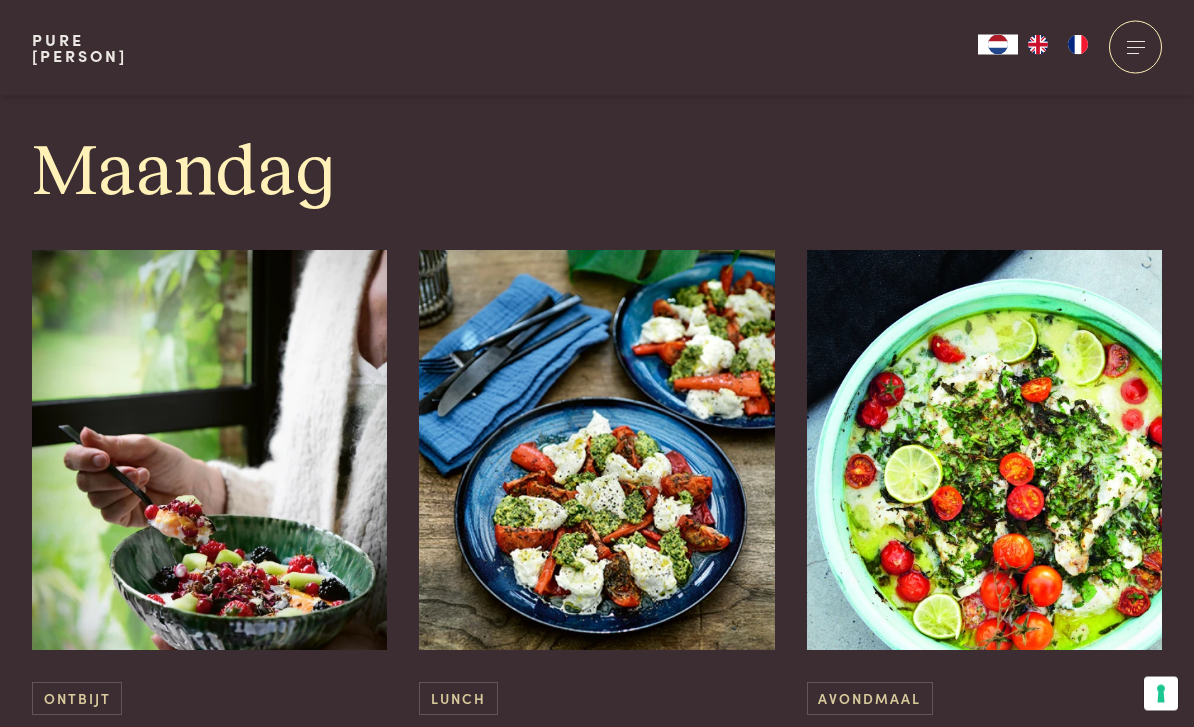 scroll, scrollTop: 804, scrollLeft: 0, axis: vertical 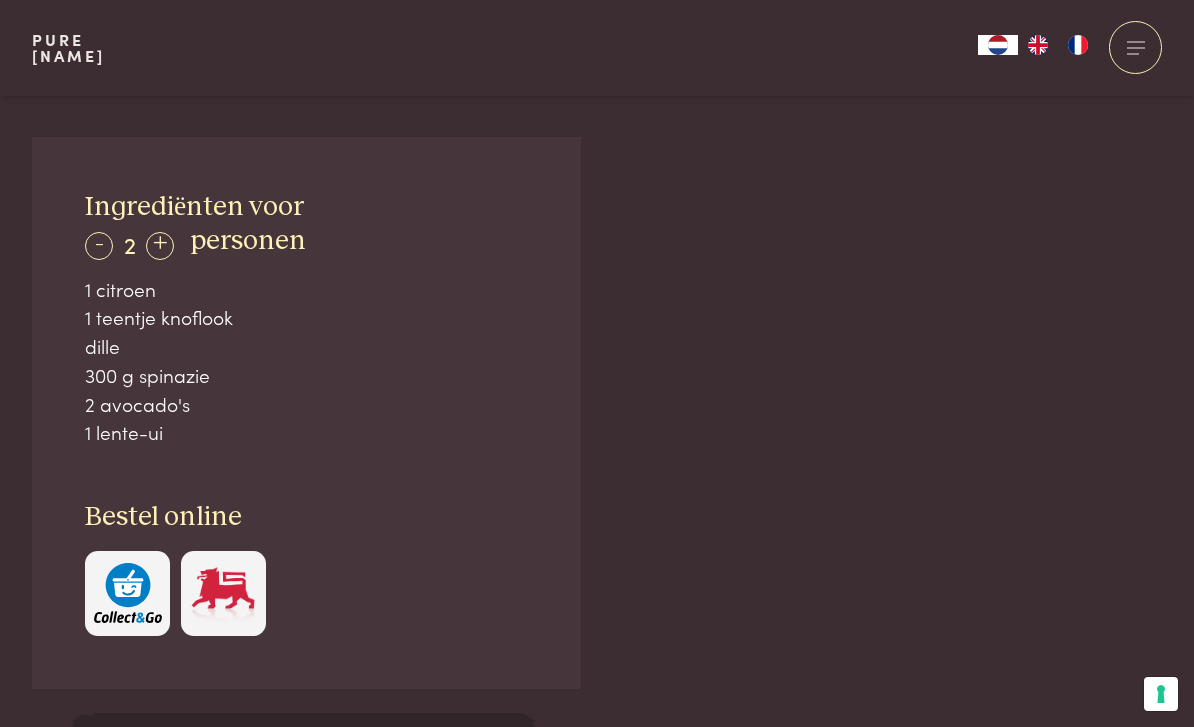 click on "-" at bounding box center (99, 246) 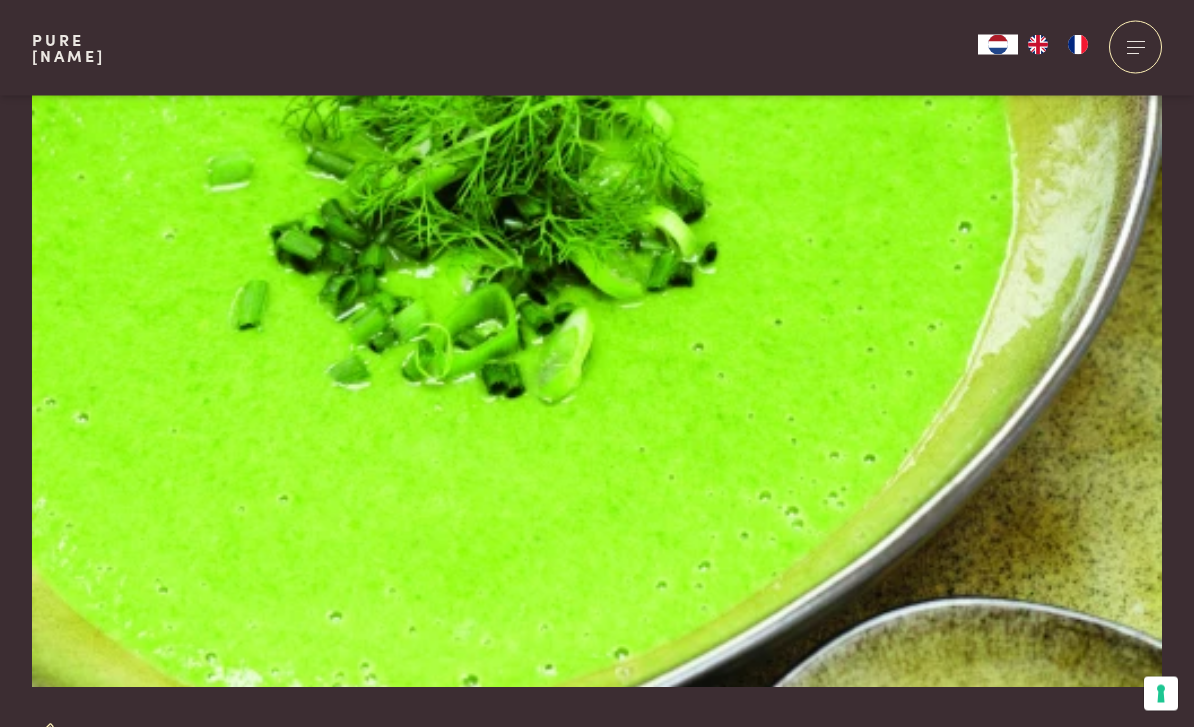 scroll, scrollTop: 0, scrollLeft: 0, axis: both 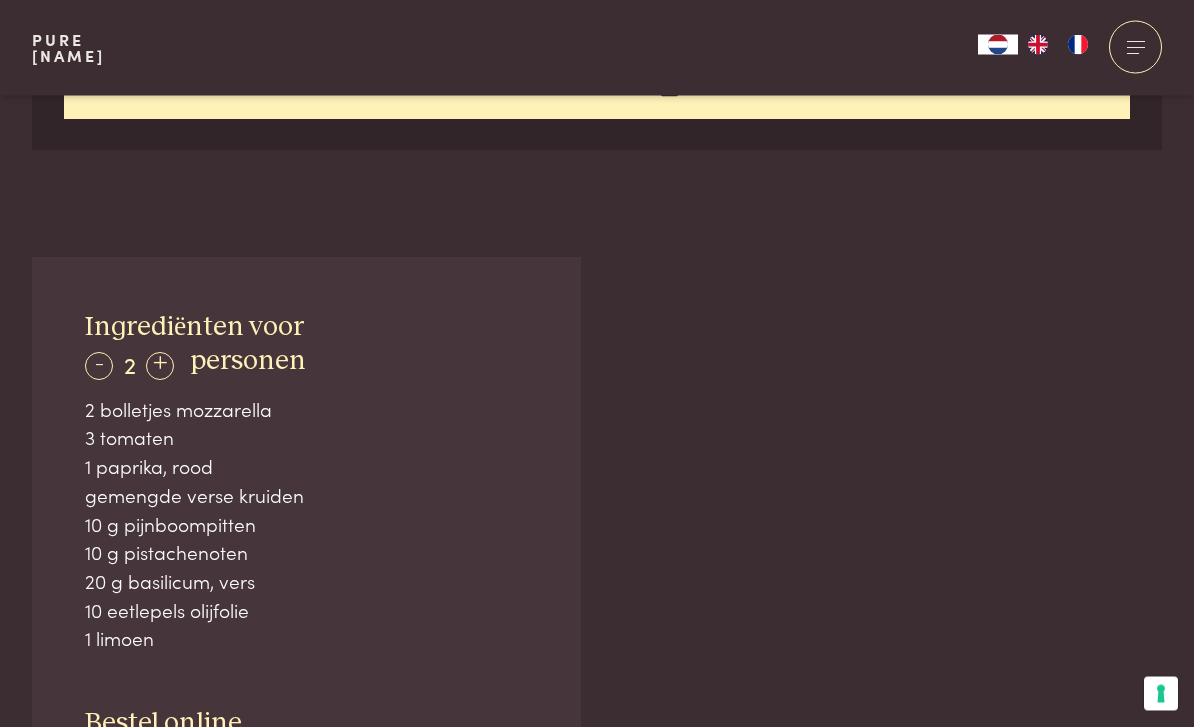 click on "-" at bounding box center [99, 367] 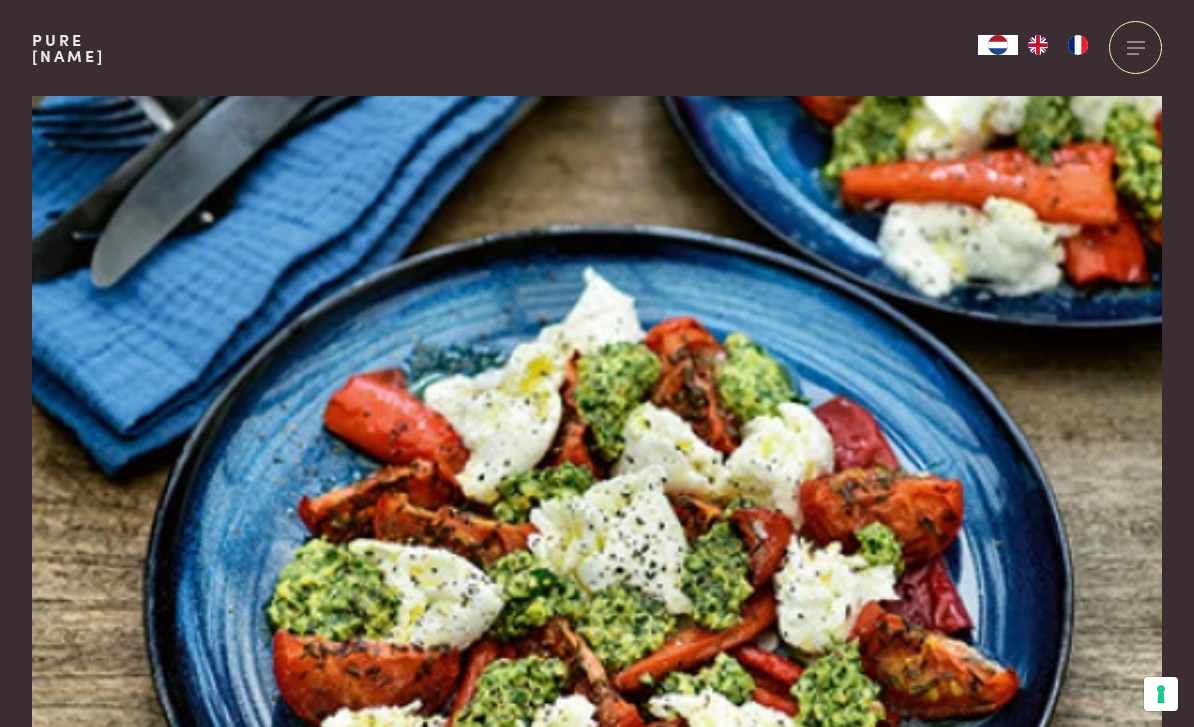 scroll, scrollTop: 0, scrollLeft: 0, axis: both 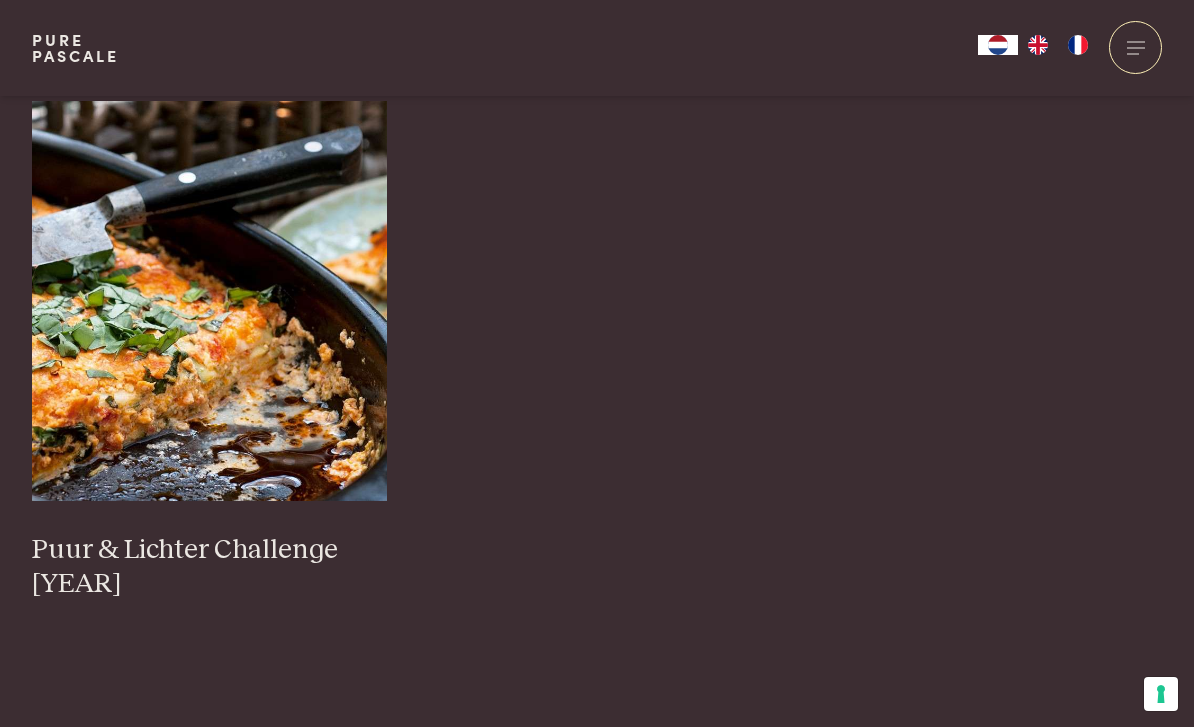 click at bounding box center [210, 301] 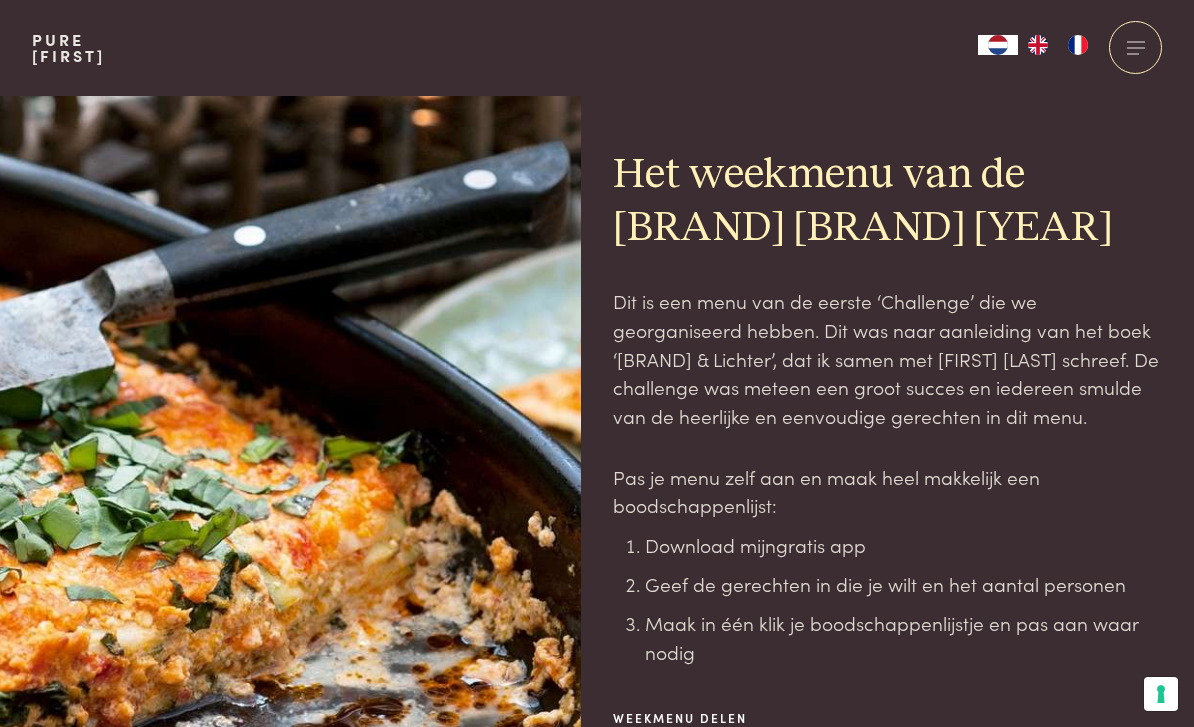 scroll, scrollTop: 0, scrollLeft: 0, axis: both 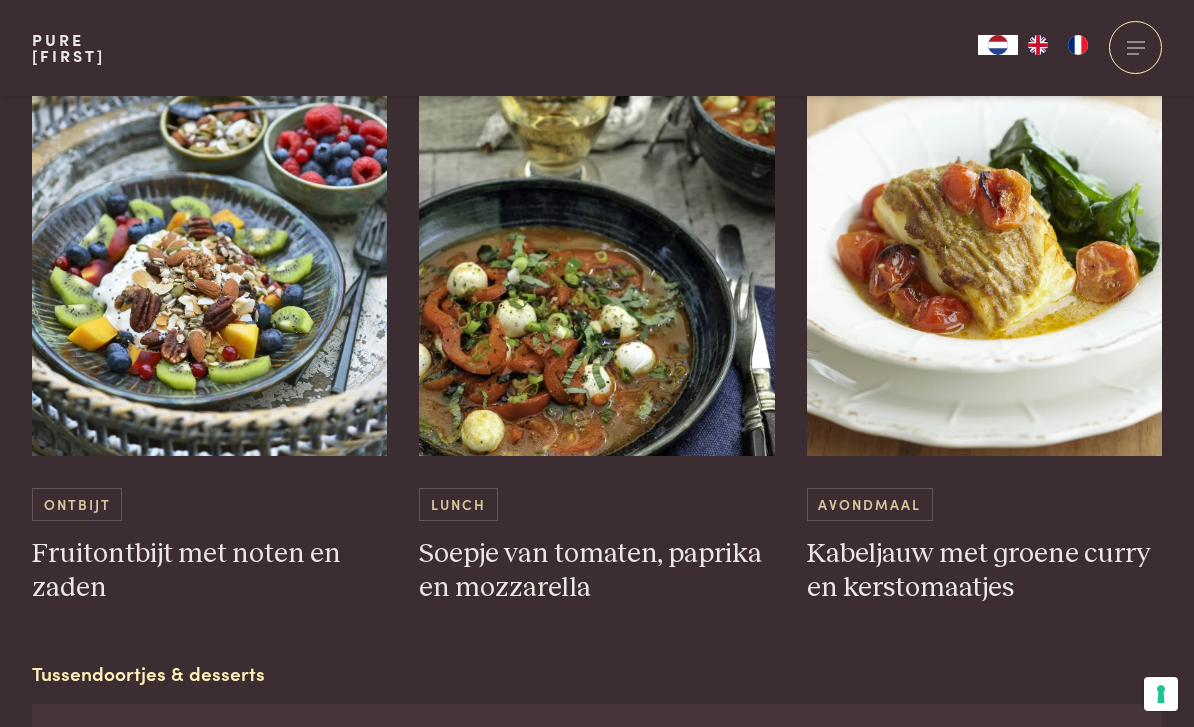 click at bounding box center (597, 256) 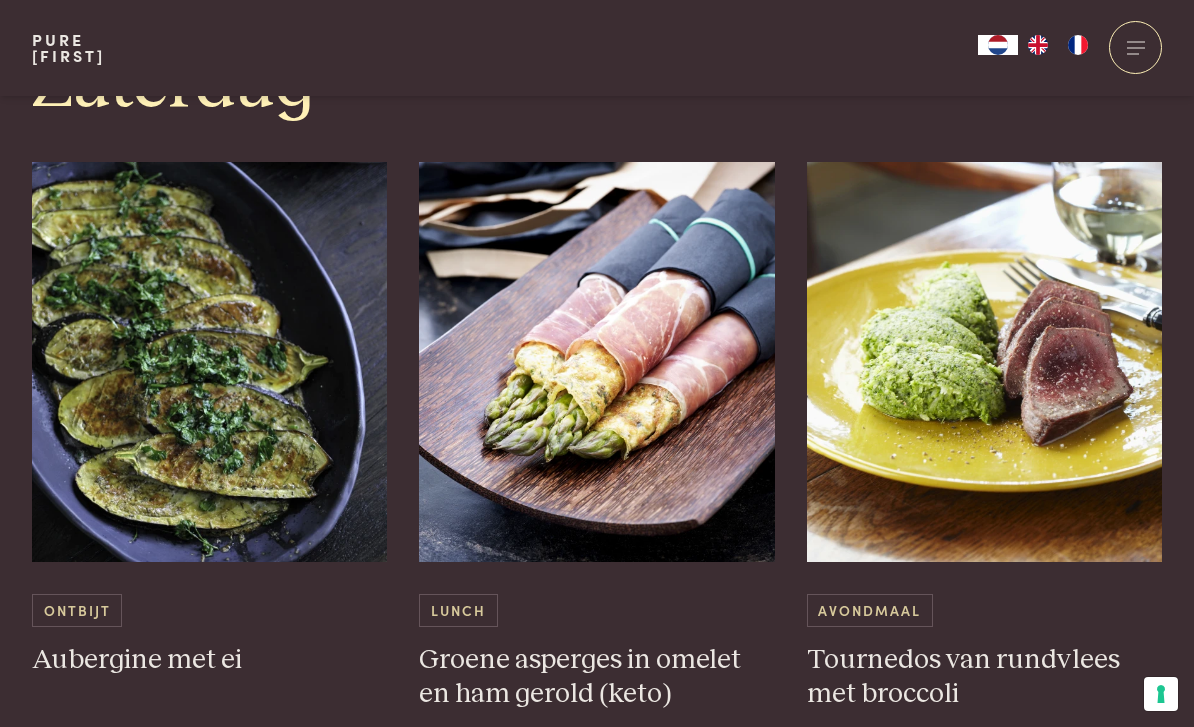 scroll, scrollTop: 5716, scrollLeft: 0, axis: vertical 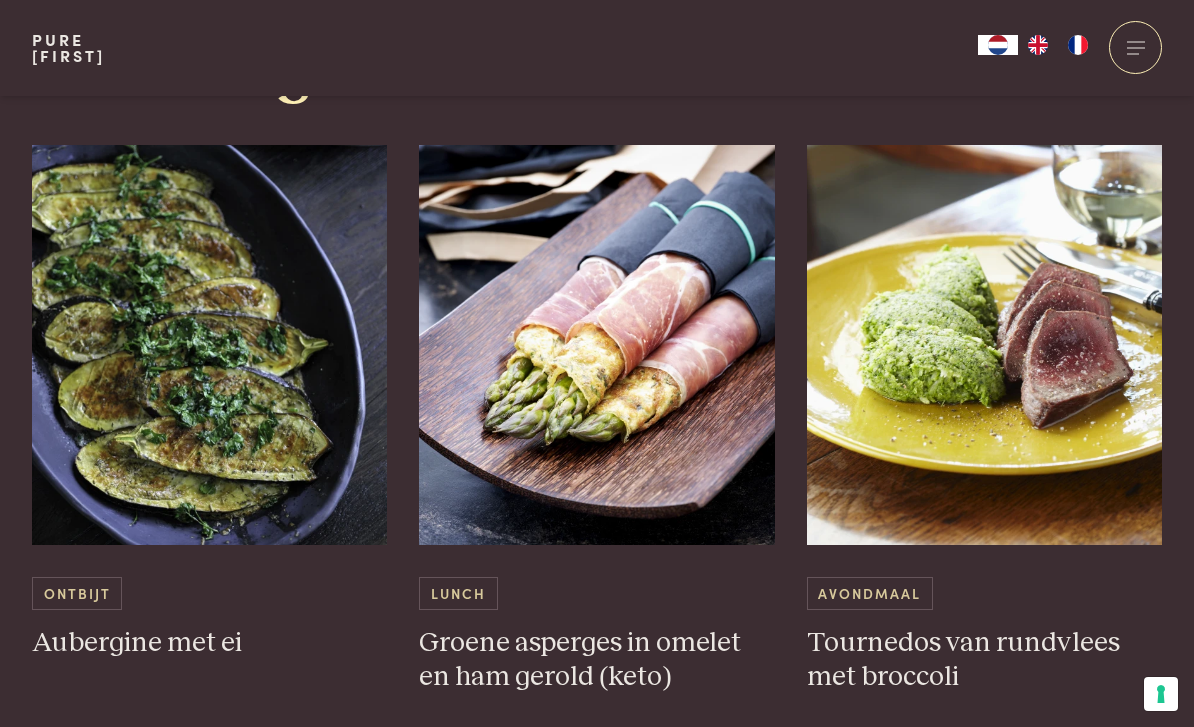 click at bounding box center [597, 345] 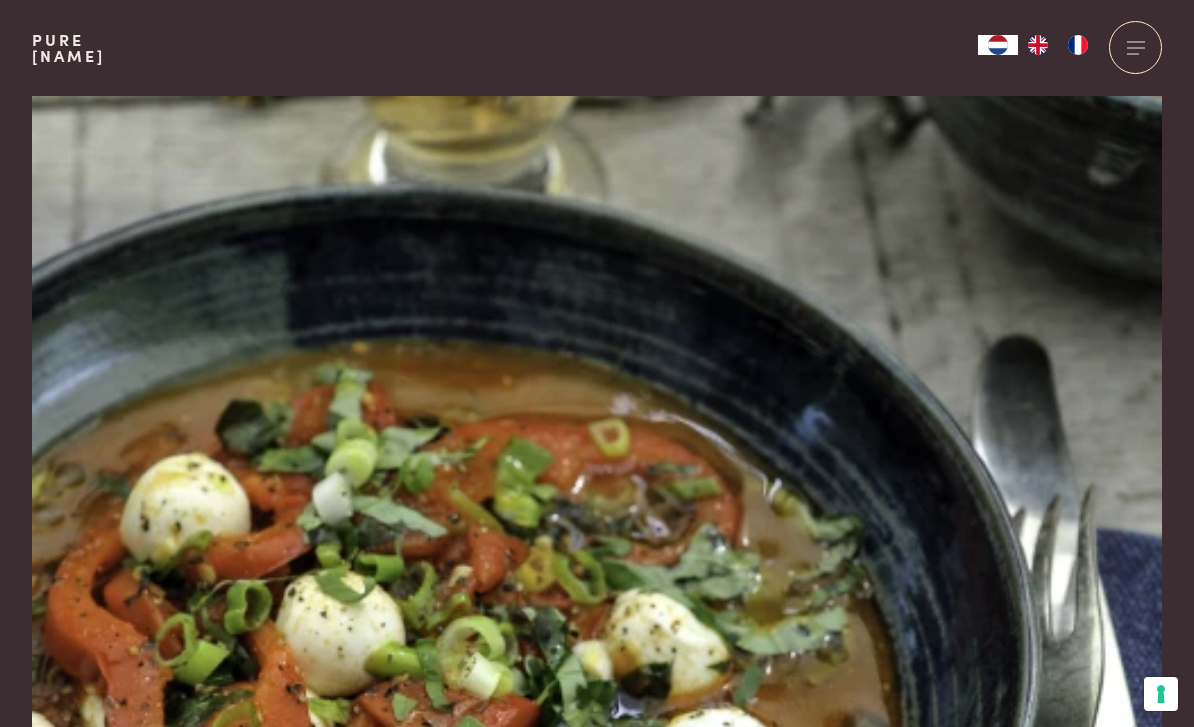 scroll, scrollTop: 0, scrollLeft: 0, axis: both 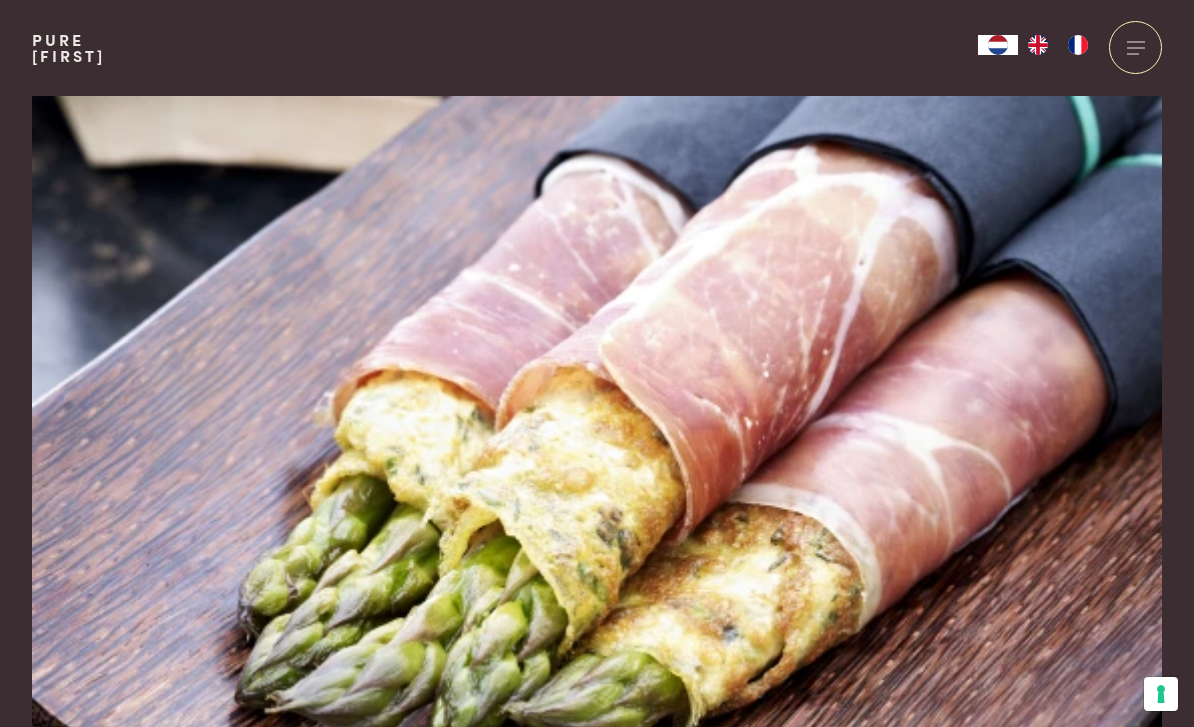 click at bounding box center (1135, 47) 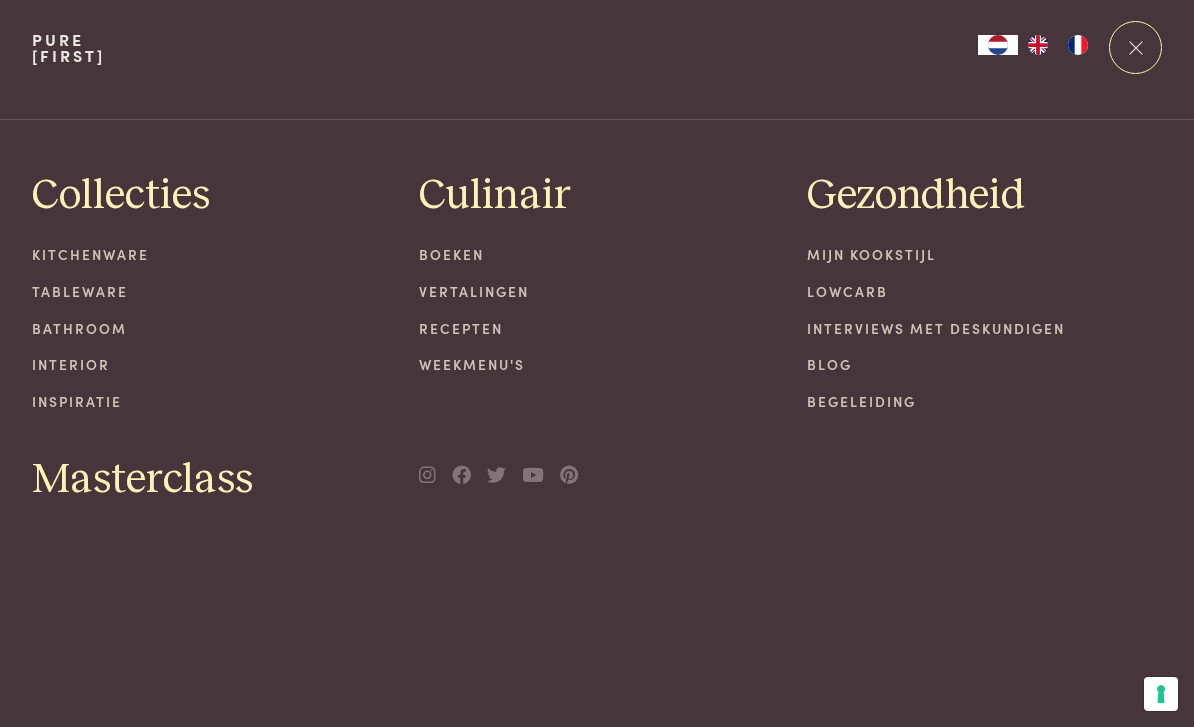 click on "Recepten" at bounding box center (597, 328) 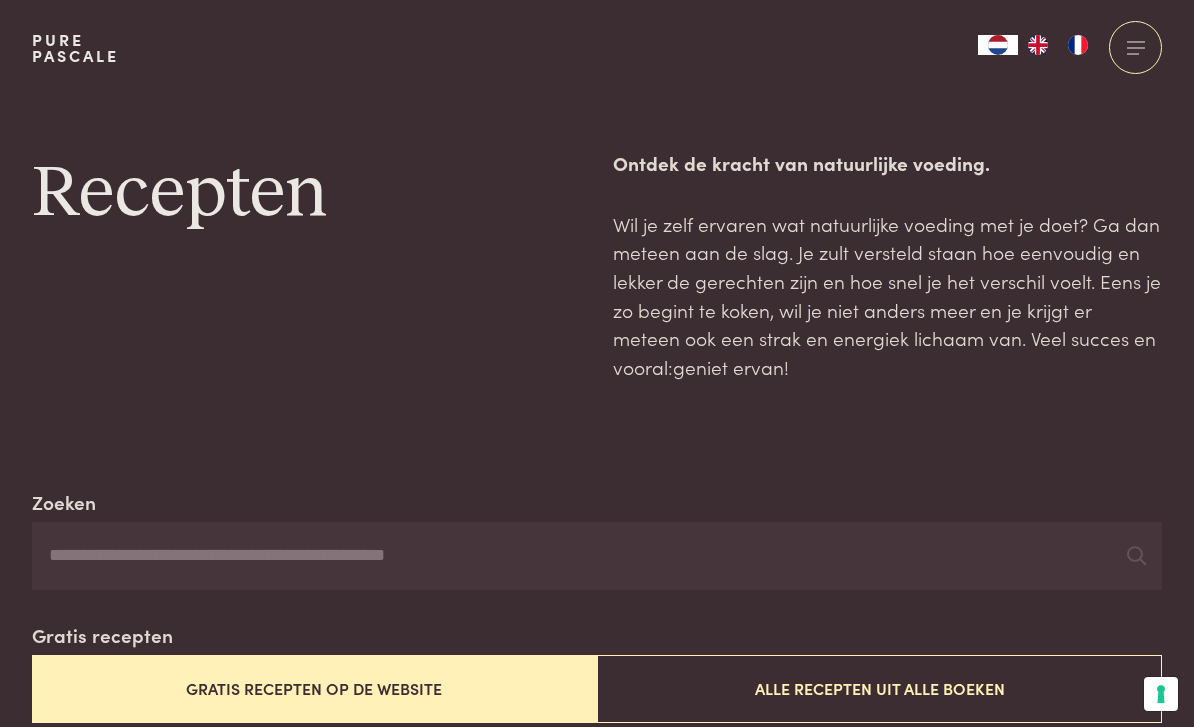 scroll, scrollTop: 0, scrollLeft: 0, axis: both 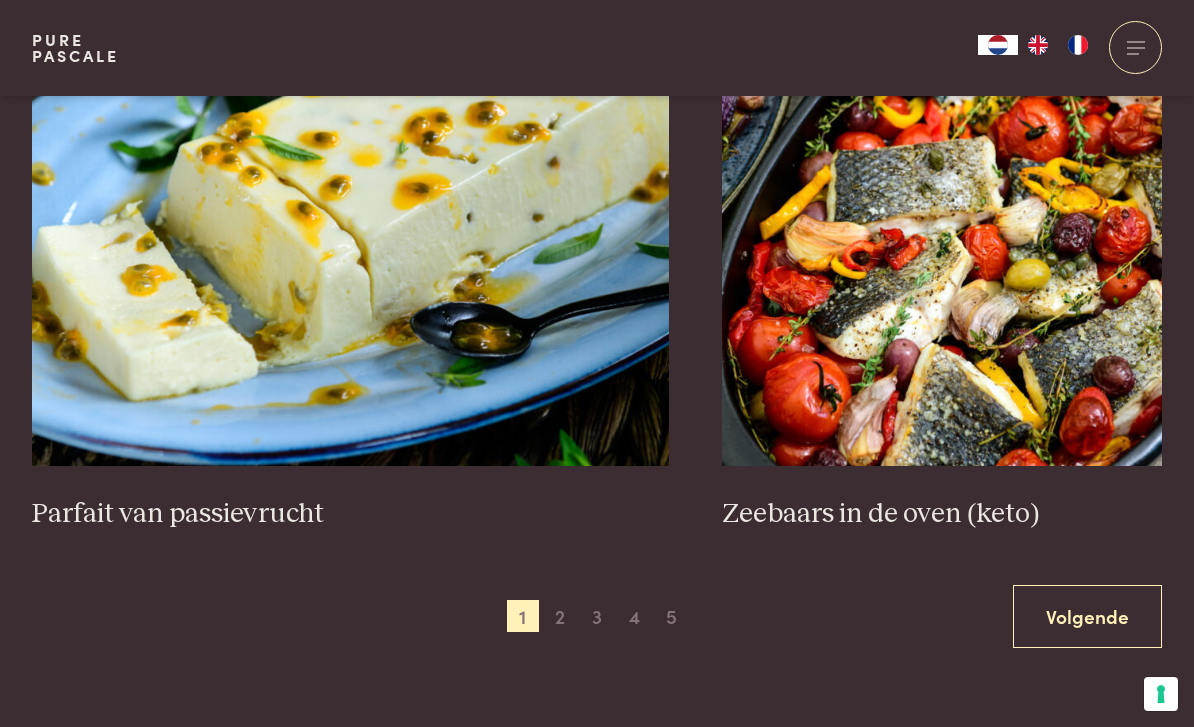 click on "Volgende" at bounding box center [1087, 616] 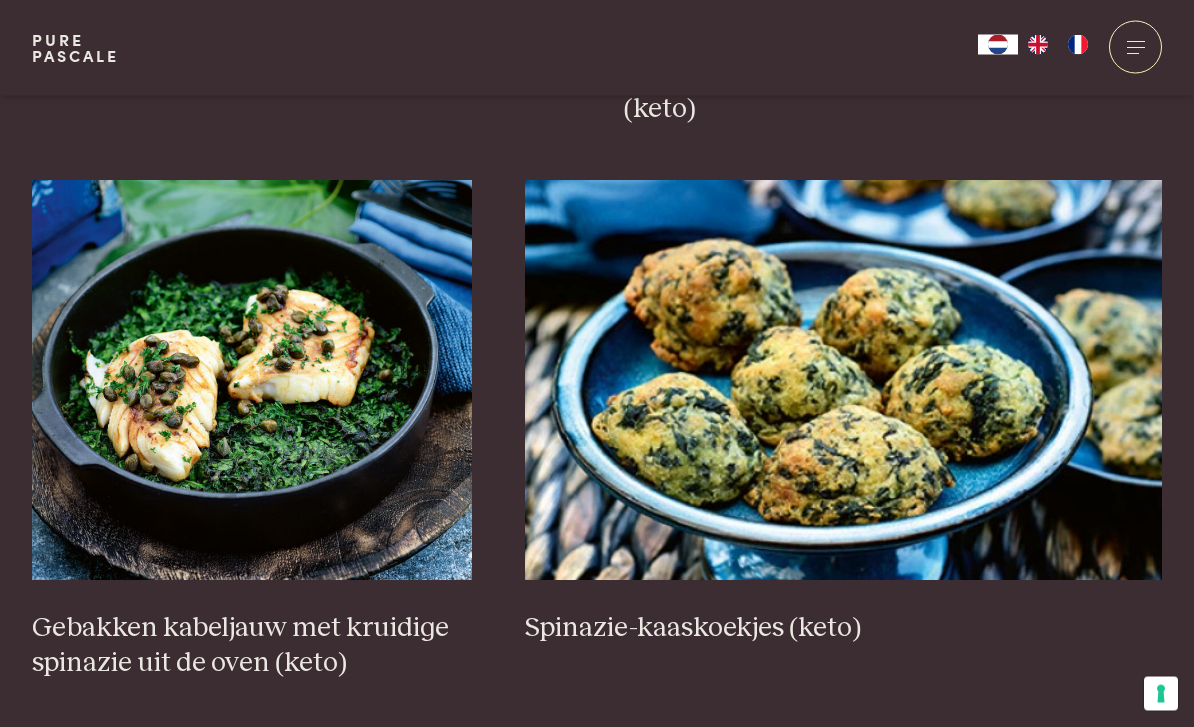 scroll, scrollTop: 2850, scrollLeft: 0, axis: vertical 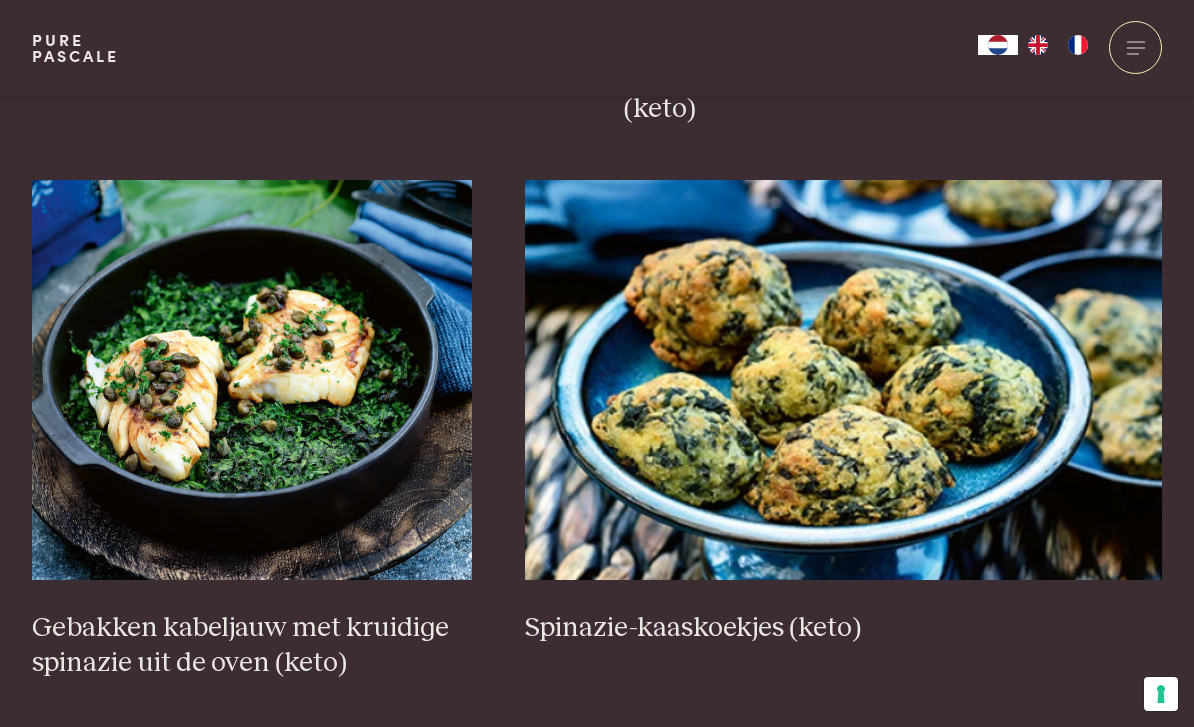 click at bounding box center [843, 380] 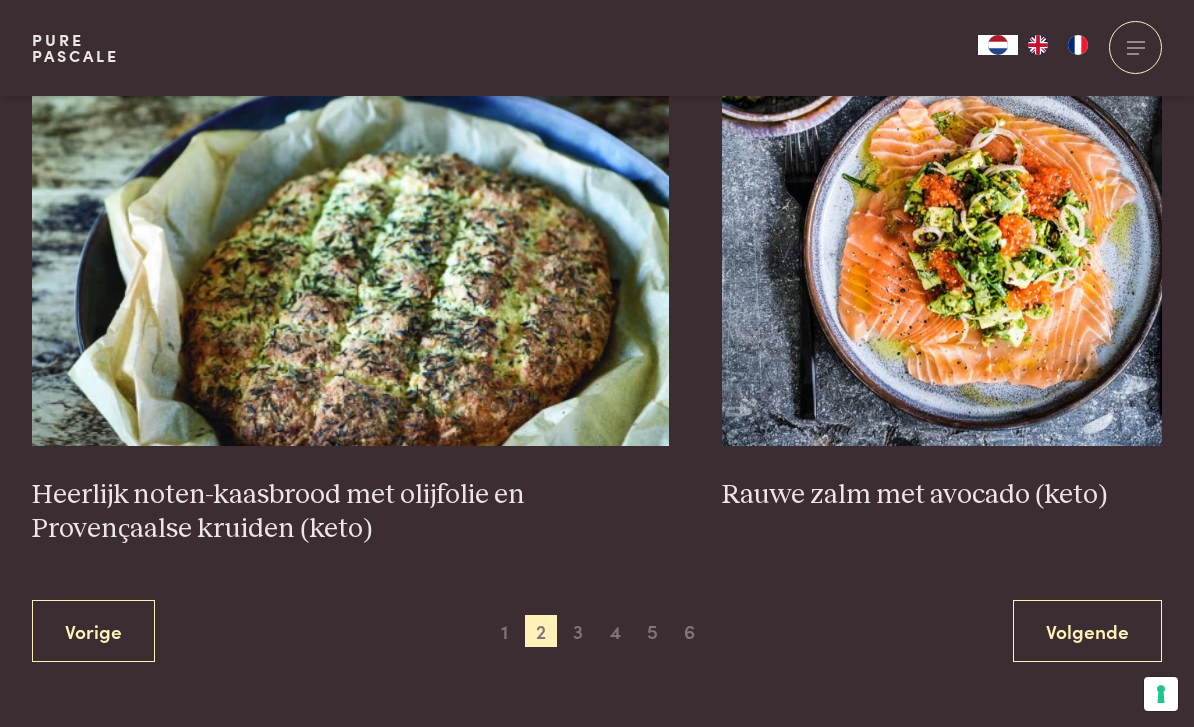 click on "Volgende" at bounding box center (1087, 631) 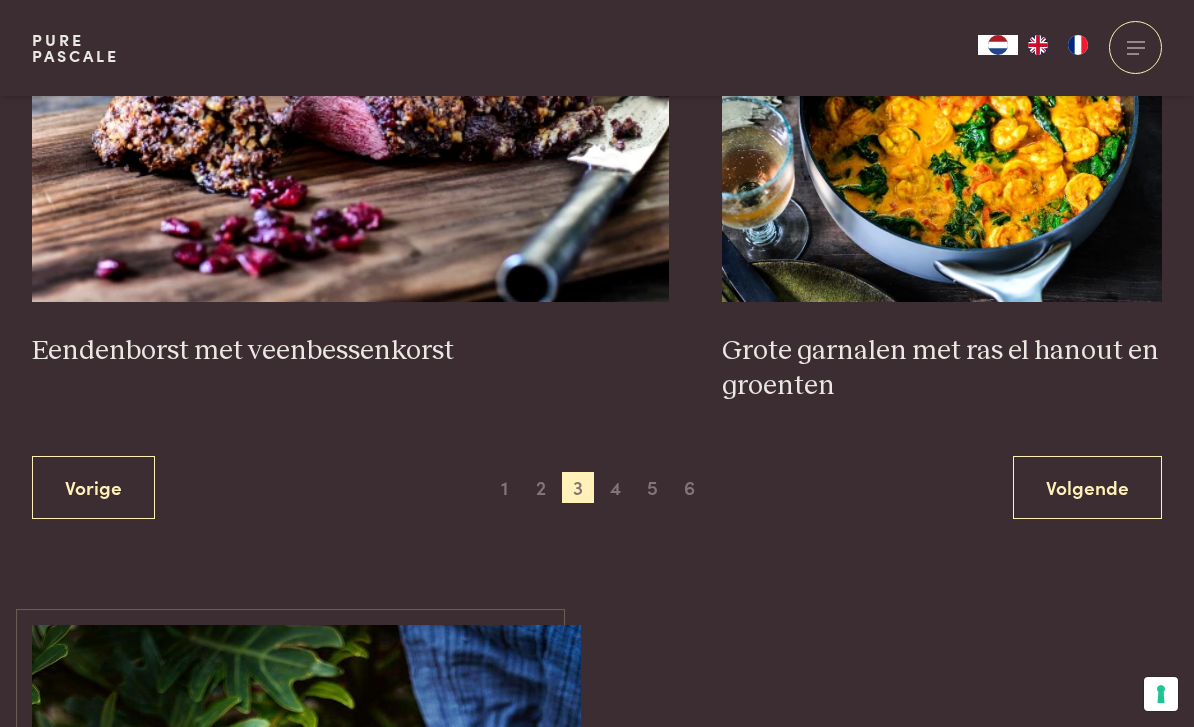 click on "Volgende" at bounding box center [1087, 487] 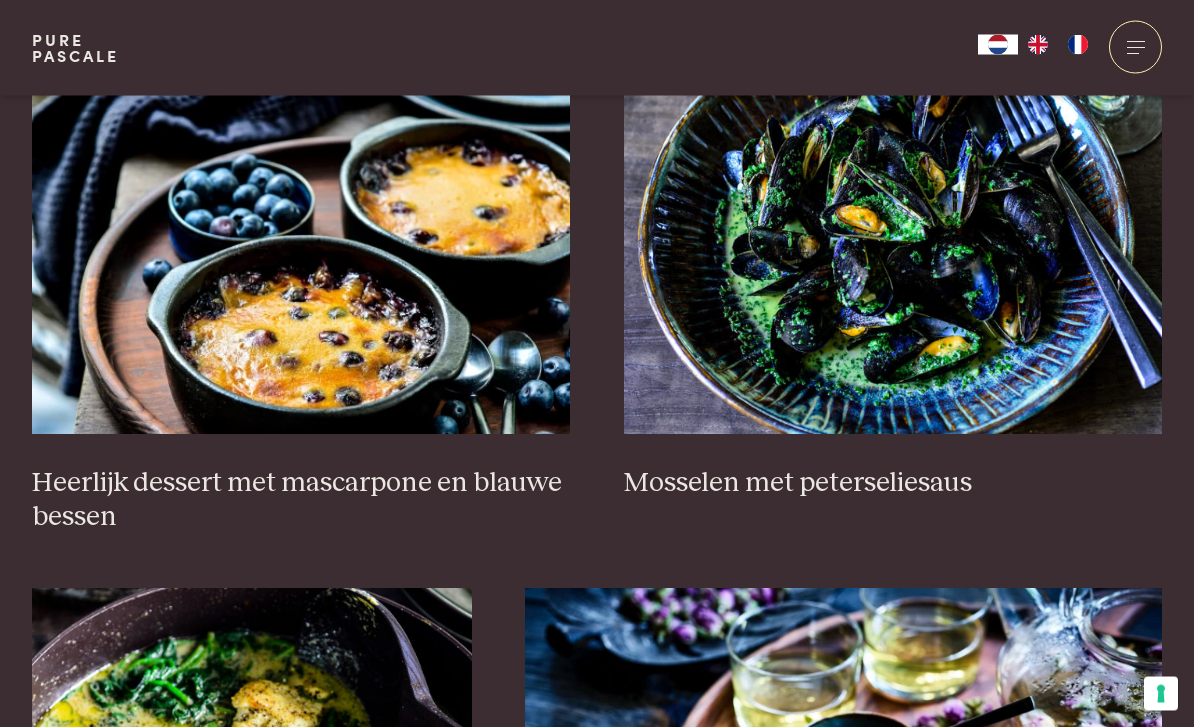 scroll, scrollTop: 810, scrollLeft: 0, axis: vertical 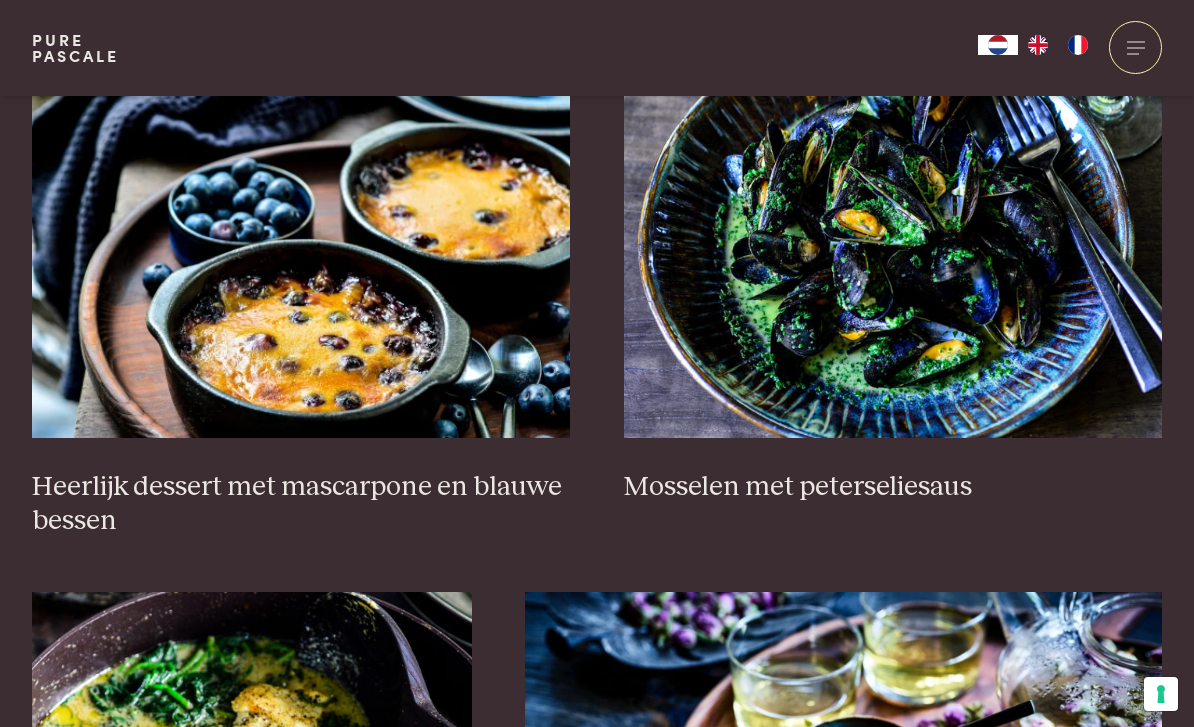 click at bounding box center [893, 238] 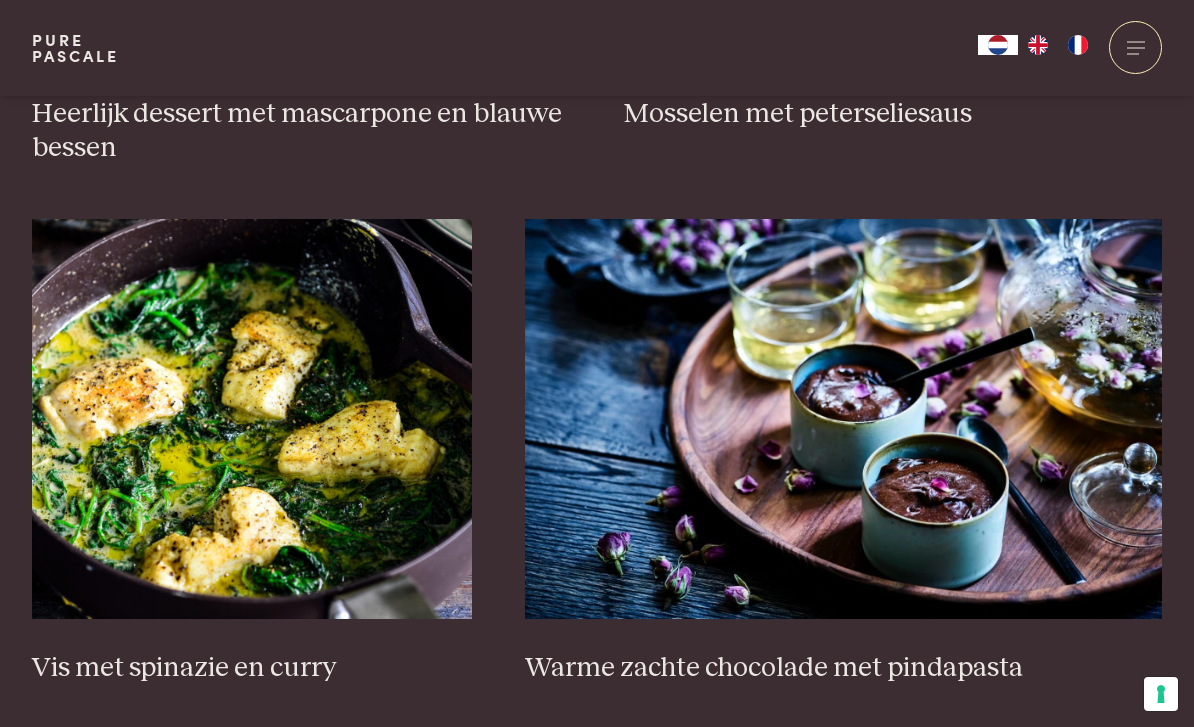 scroll, scrollTop: 1182, scrollLeft: 0, axis: vertical 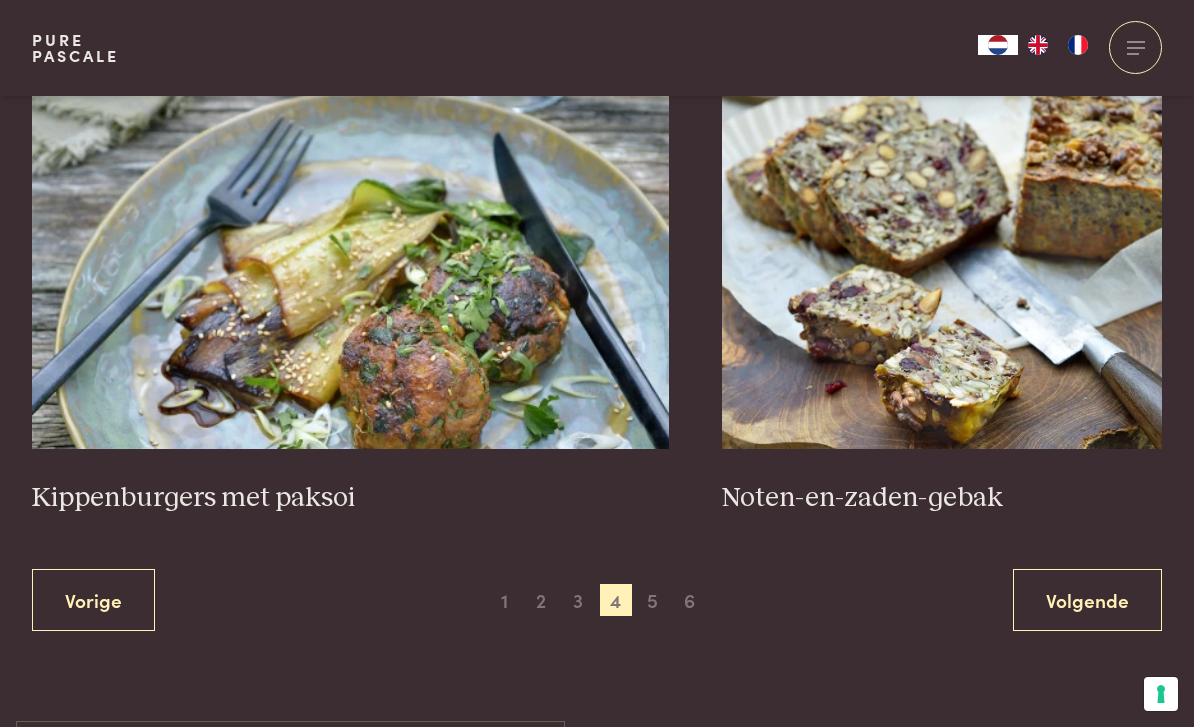 click on "Volgende" at bounding box center [1087, 600] 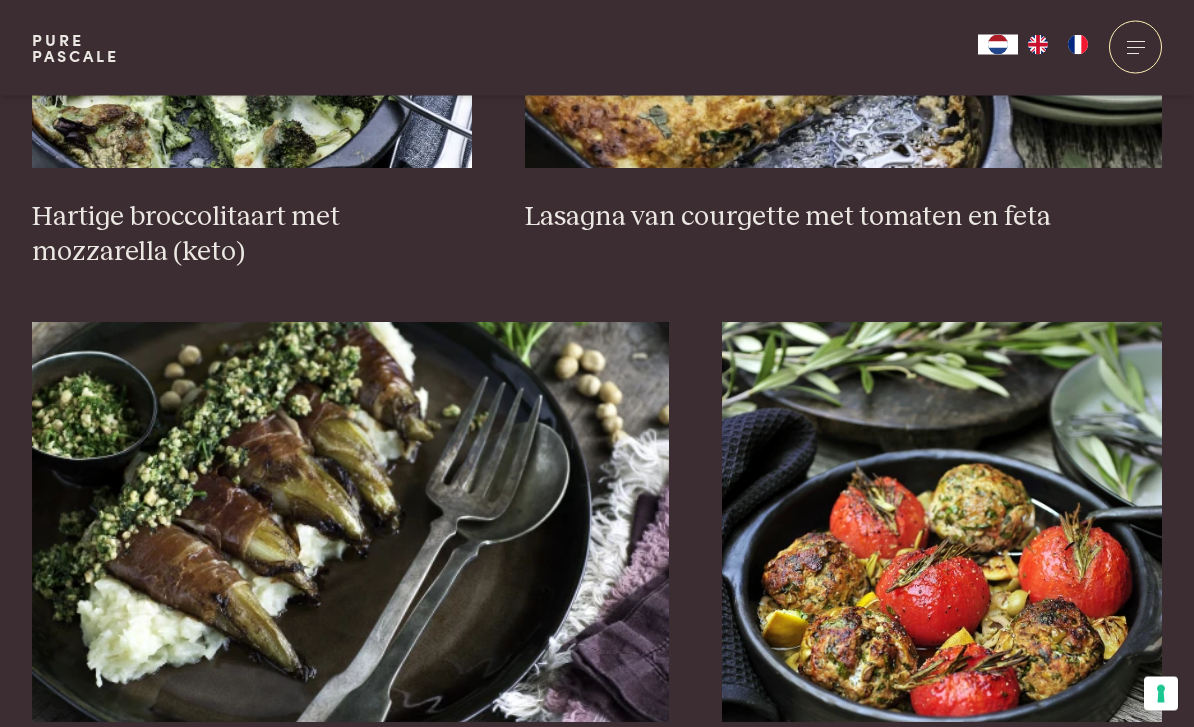 scroll, scrollTop: 1686, scrollLeft: 0, axis: vertical 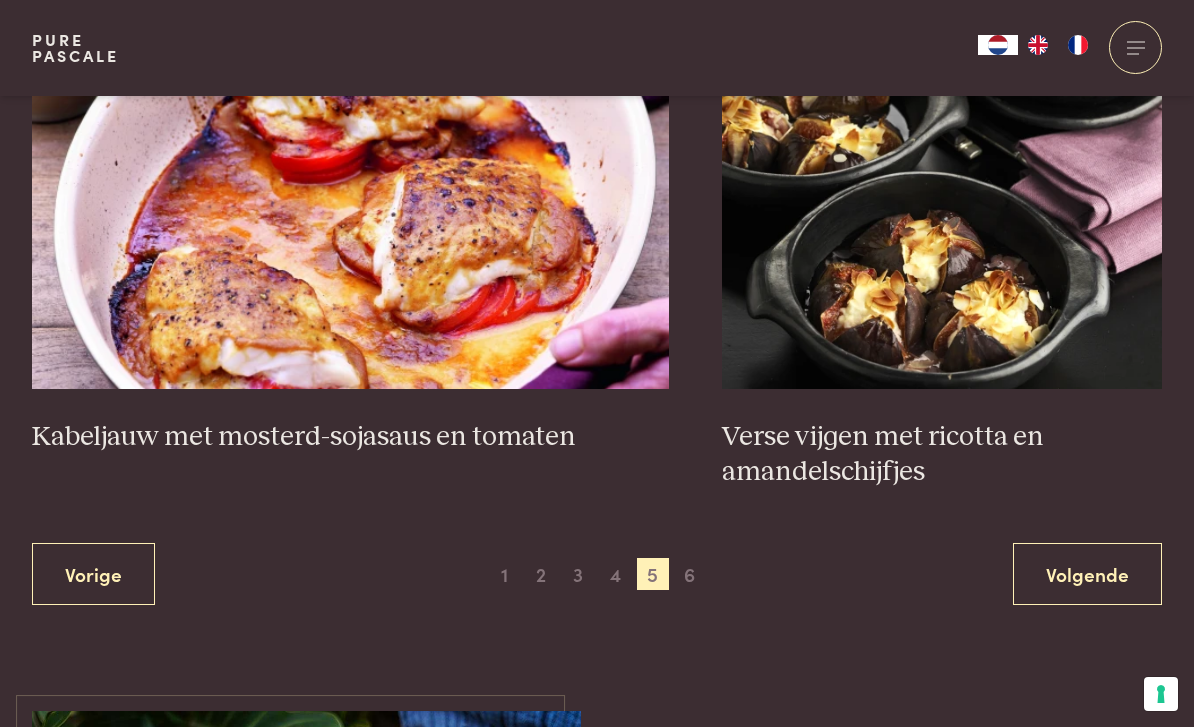 click on "Volgende" at bounding box center (1087, 574) 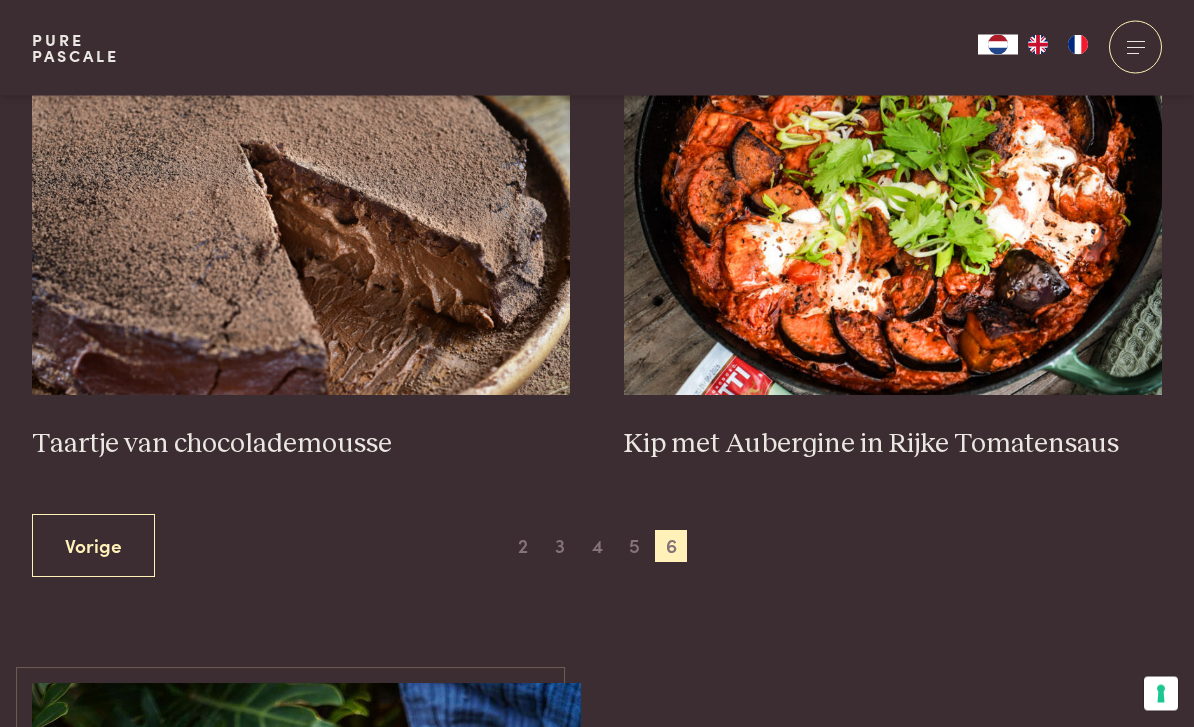 scroll, scrollTop: 837, scrollLeft: 0, axis: vertical 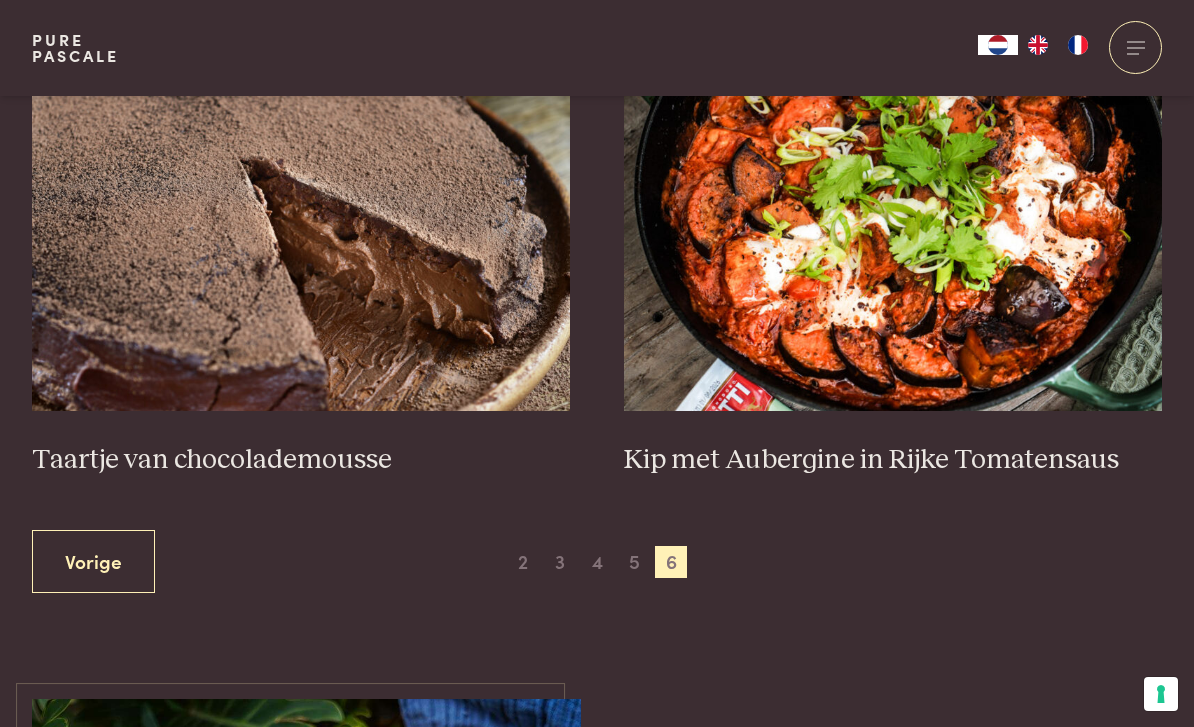 click at bounding box center [301, 211] 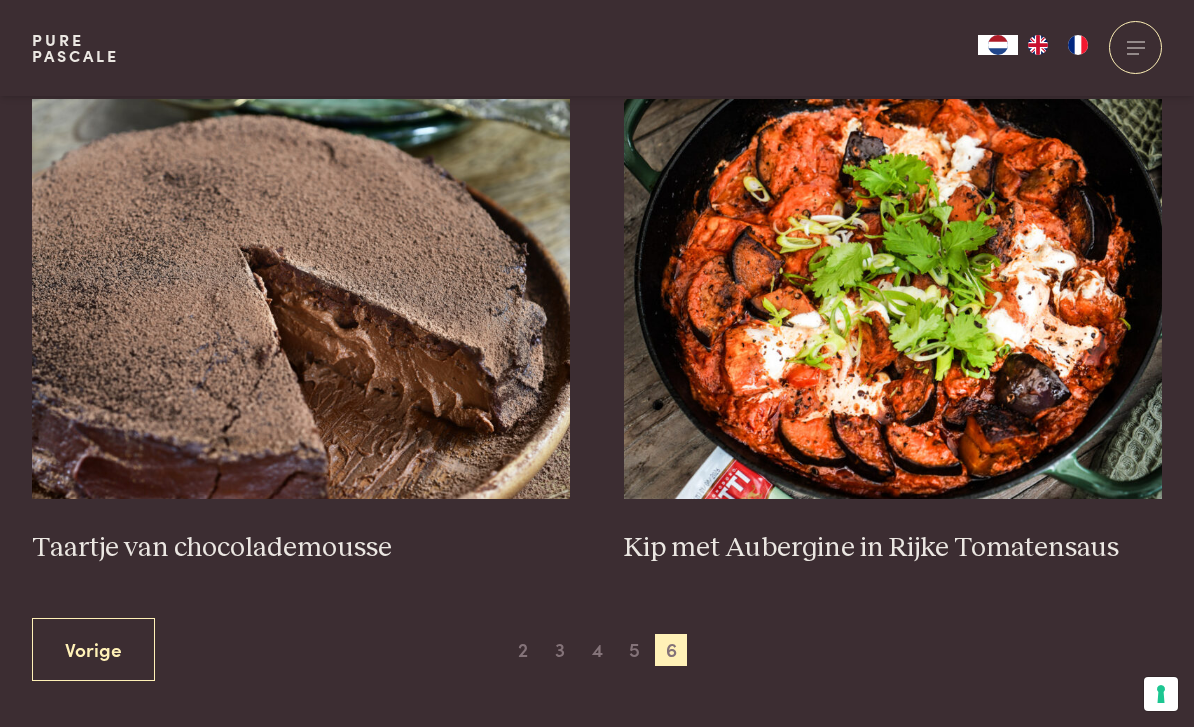 scroll, scrollTop: 746, scrollLeft: 0, axis: vertical 